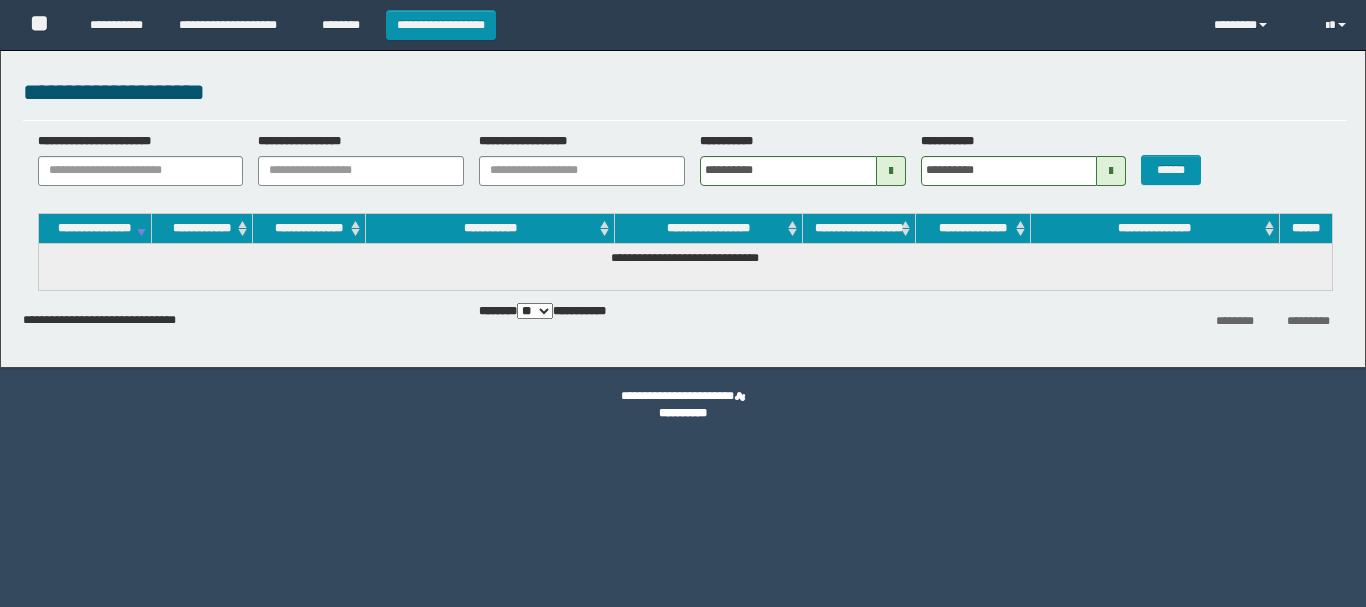 scroll, scrollTop: 0, scrollLeft: 0, axis: both 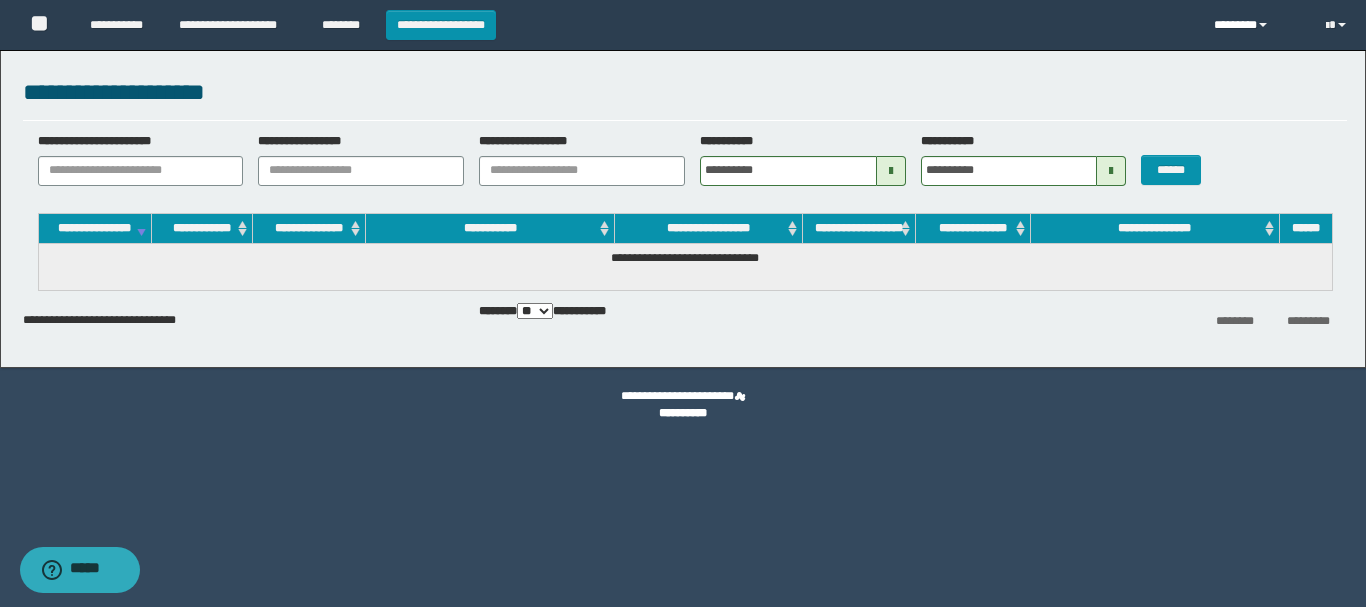 click on "********" at bounding box center (1255, 25) 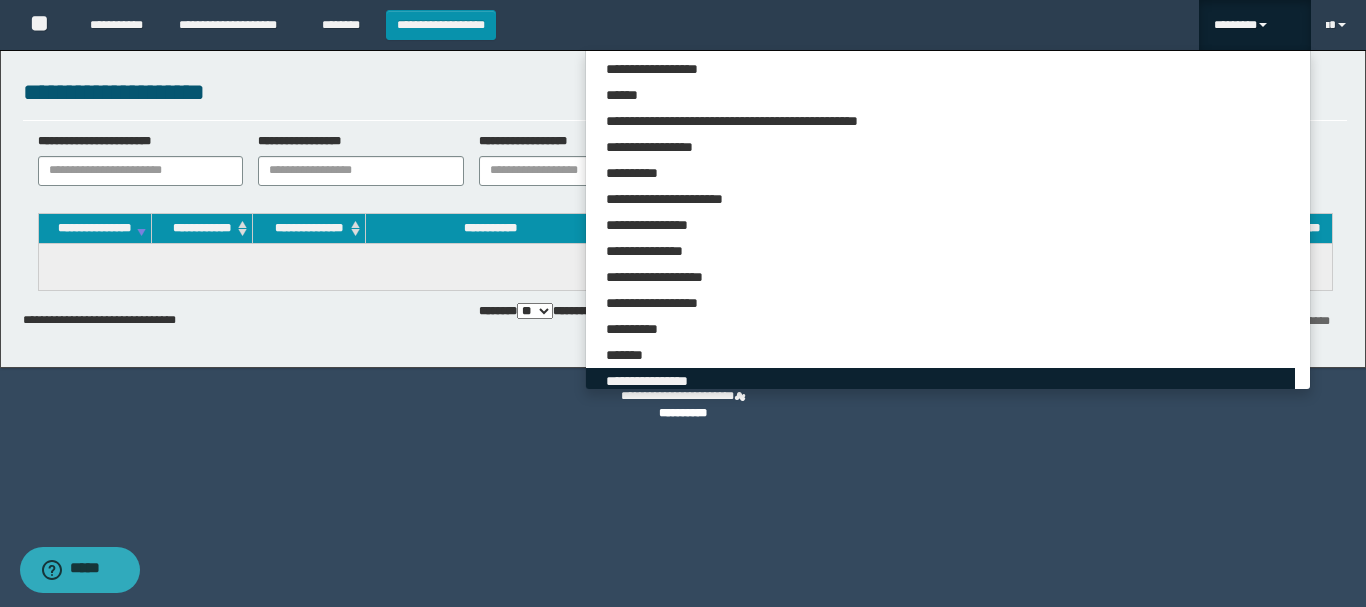 scroll, scrollTop: 5283, scrollLeft: 0, axis: vertical 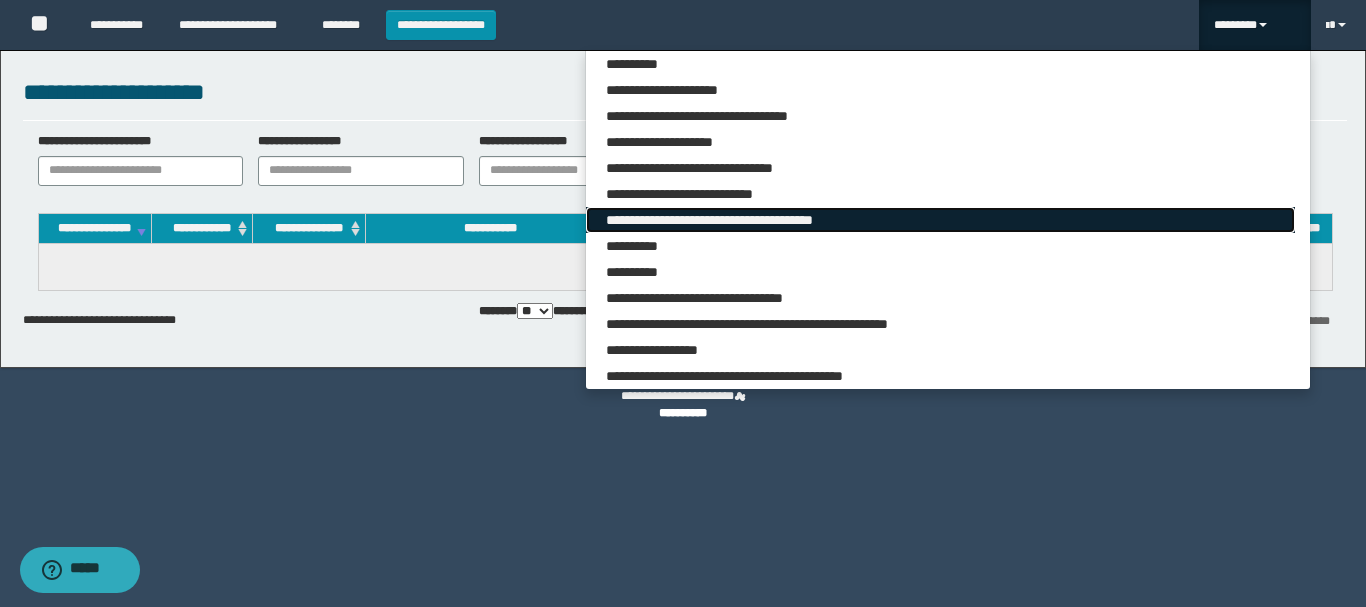 click on "**********" at bounding box center (940, 220) 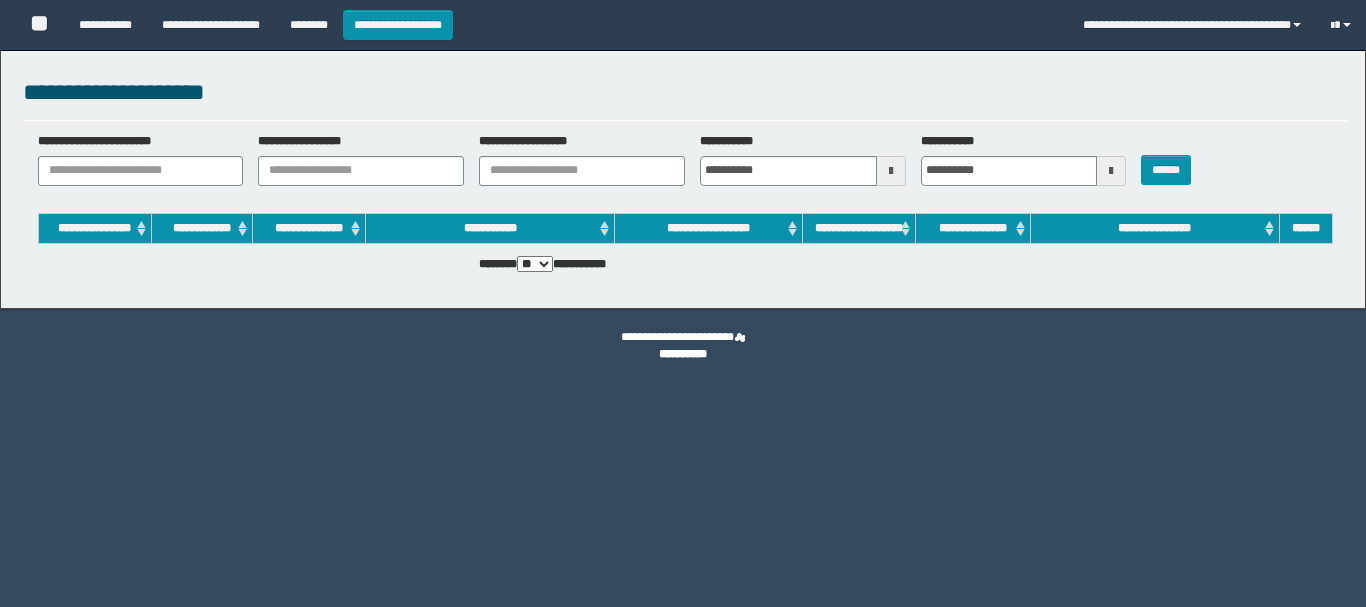 scroll, scrollTop: 0, scrollLeft: 0, axis: both 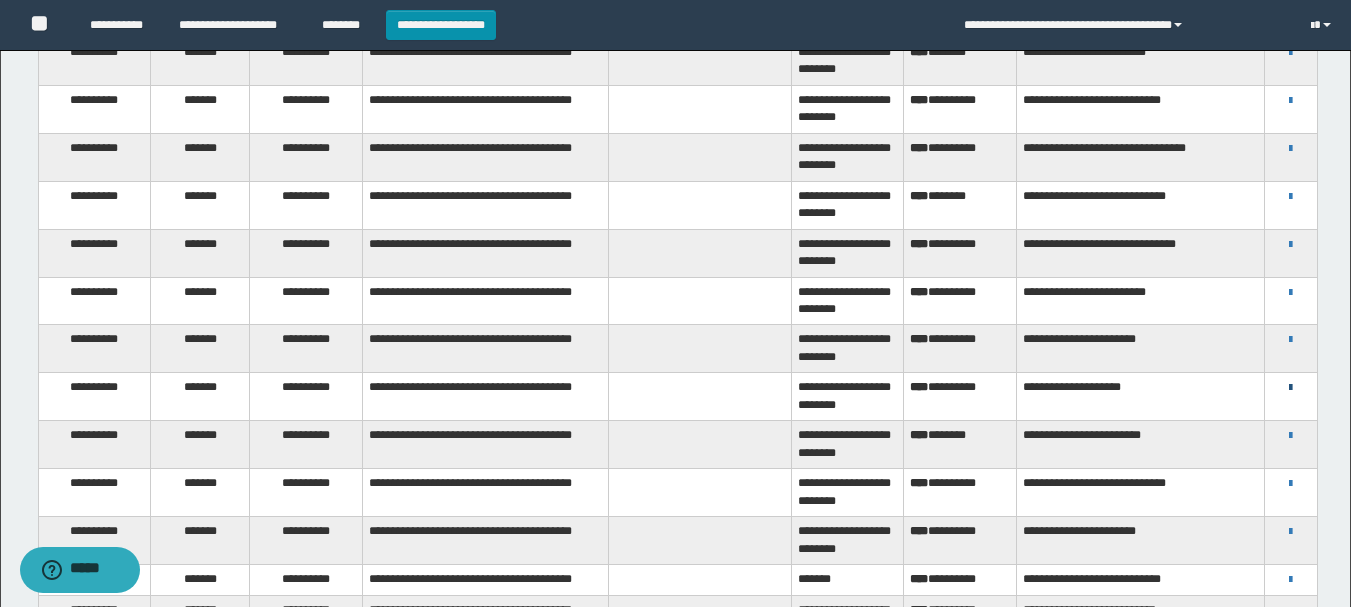 click at bounding box center (1290, 388) 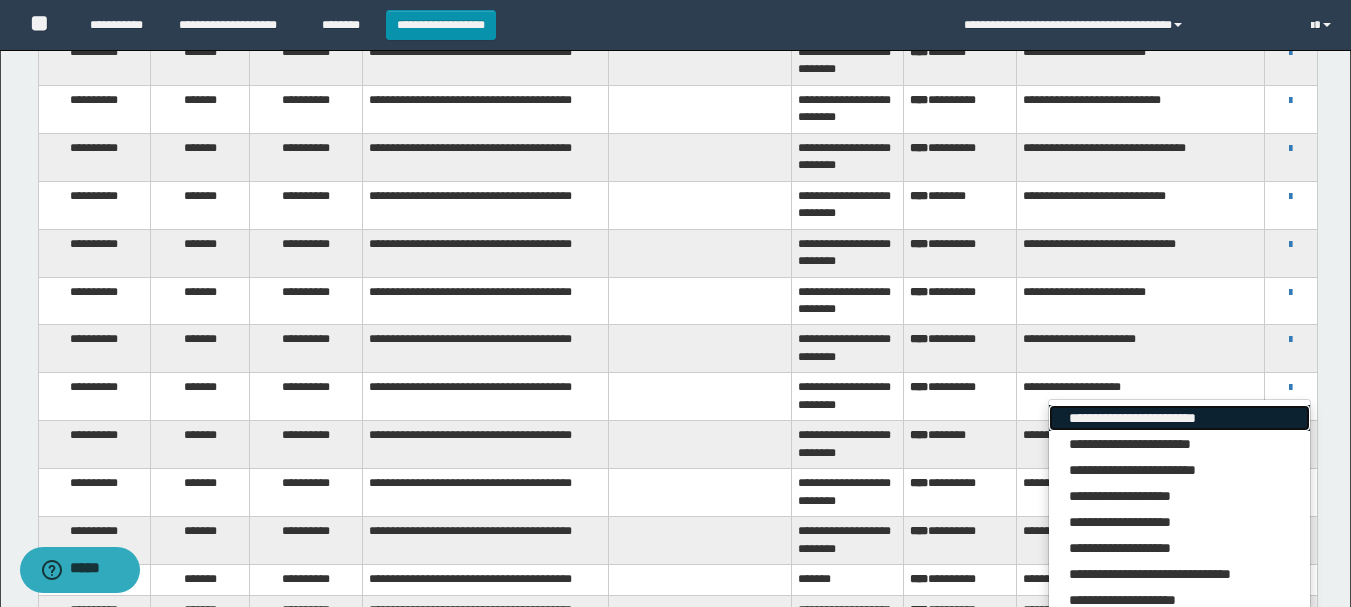 click on "**********" at bounding box center (1179, 418) 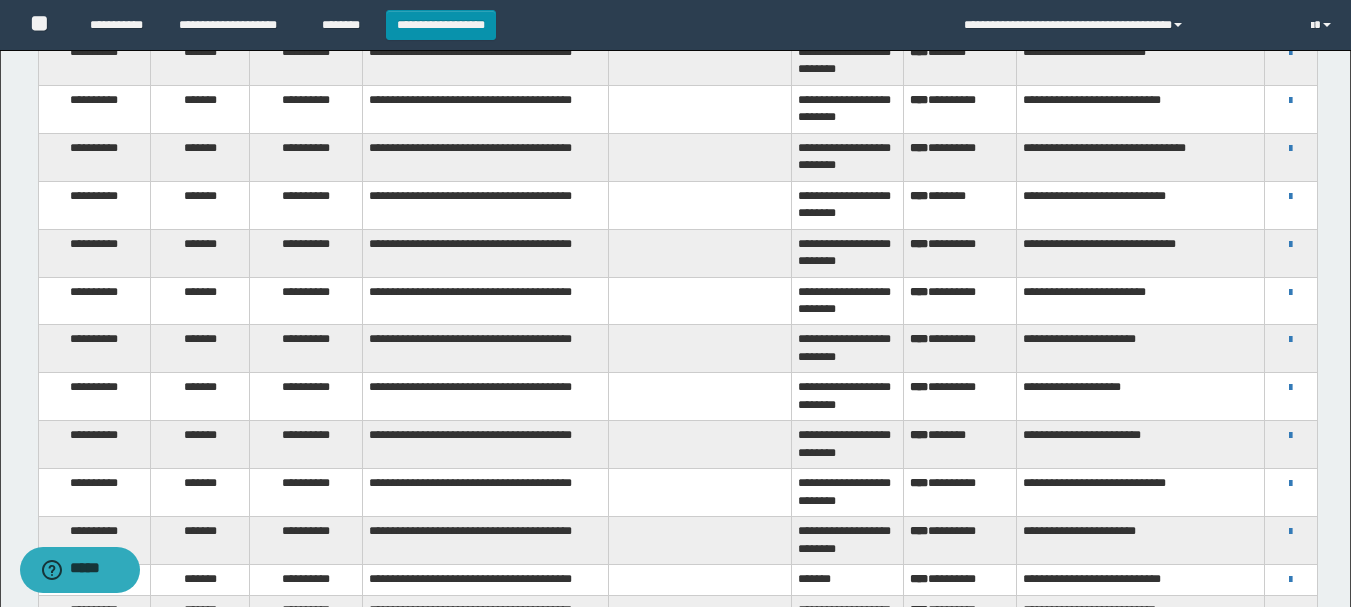 scroll, scrollTop: 1768, scrollLeft: 0, axis: vertical 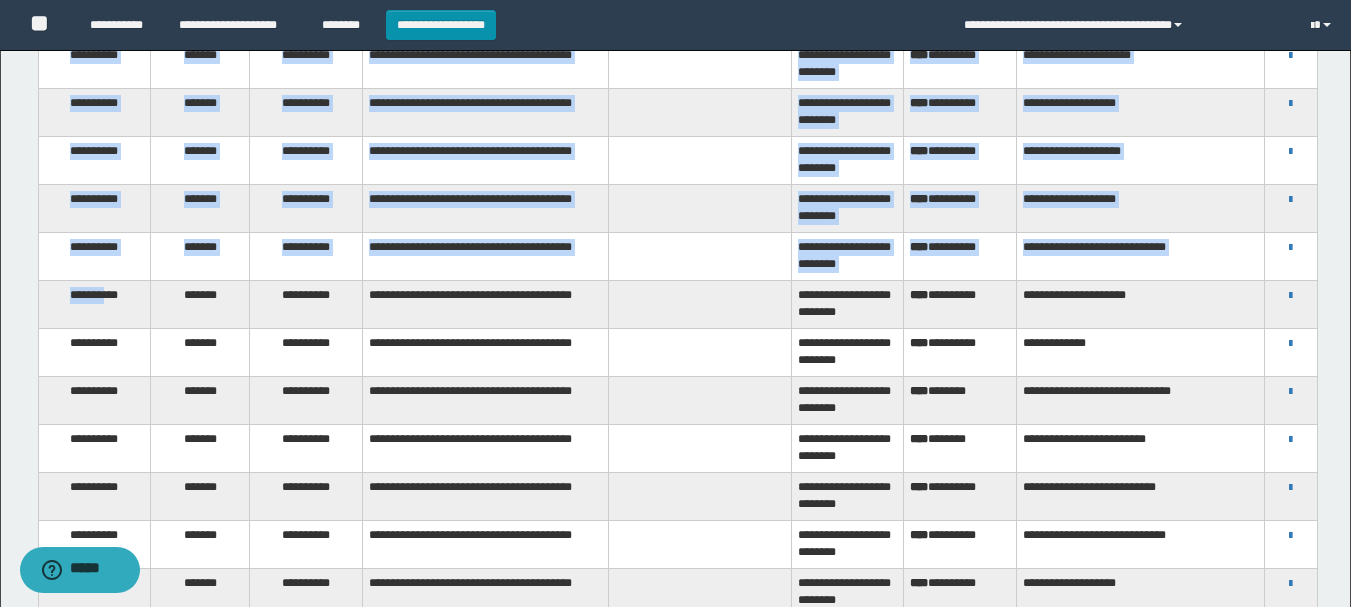 drag, startPoint x: 102, startPoint y: 311, endPoint x: 35, endPoint y: 307, distance: 67.11929 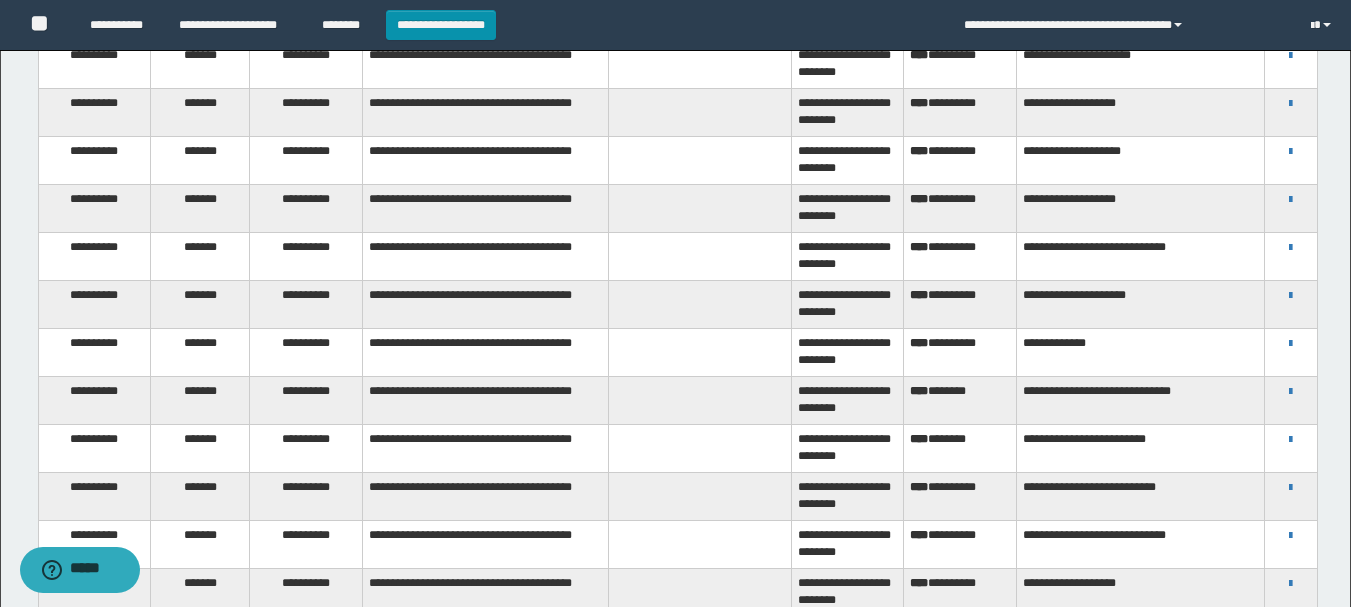 click on "**********" at bounding box center (94, 353) 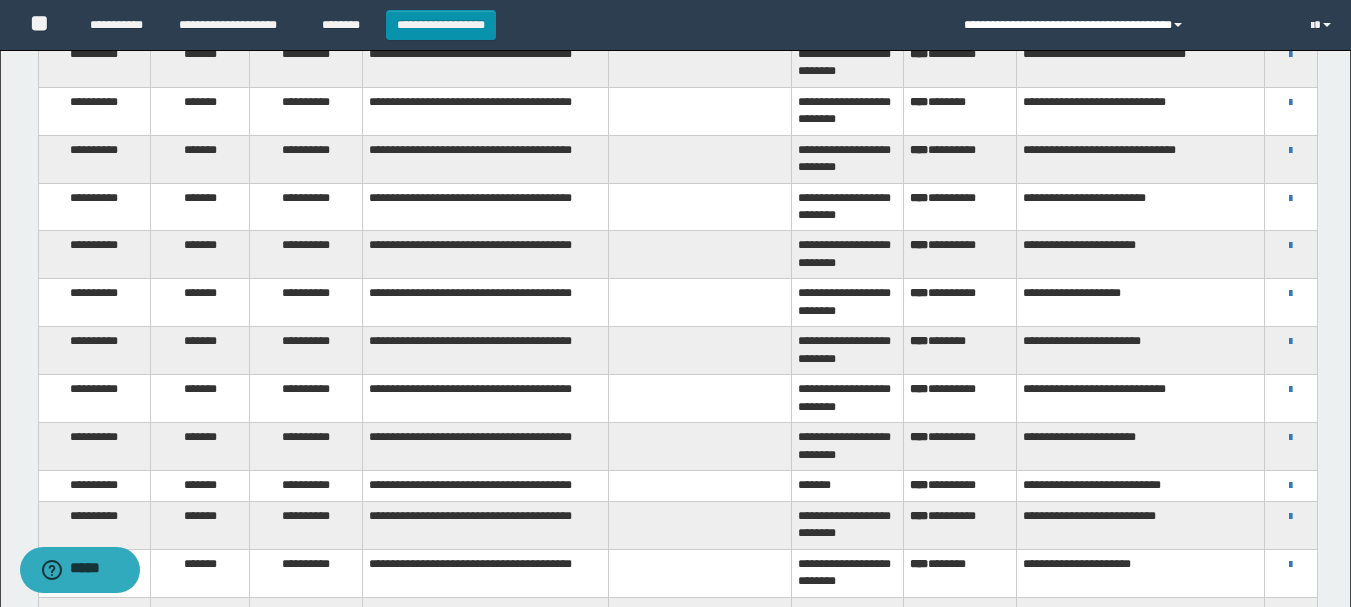 scroll, scrollTop: 1768, scrollLeft: 0, axis: vertical 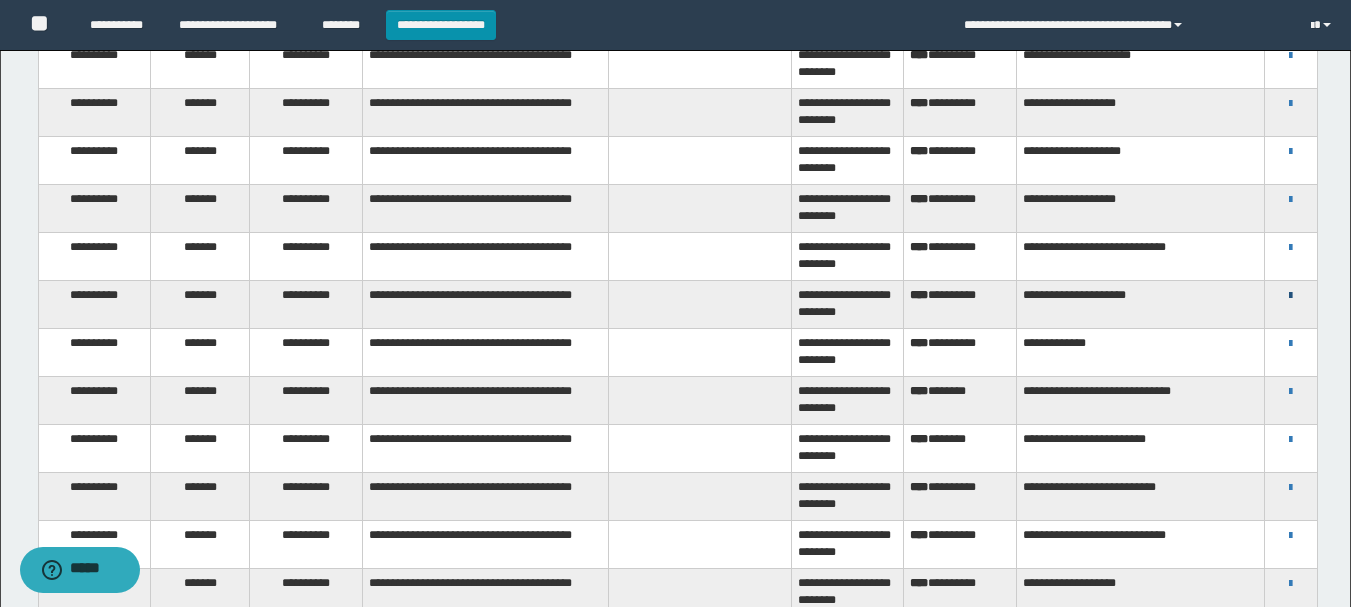 click at bounding box center (1290, 296) 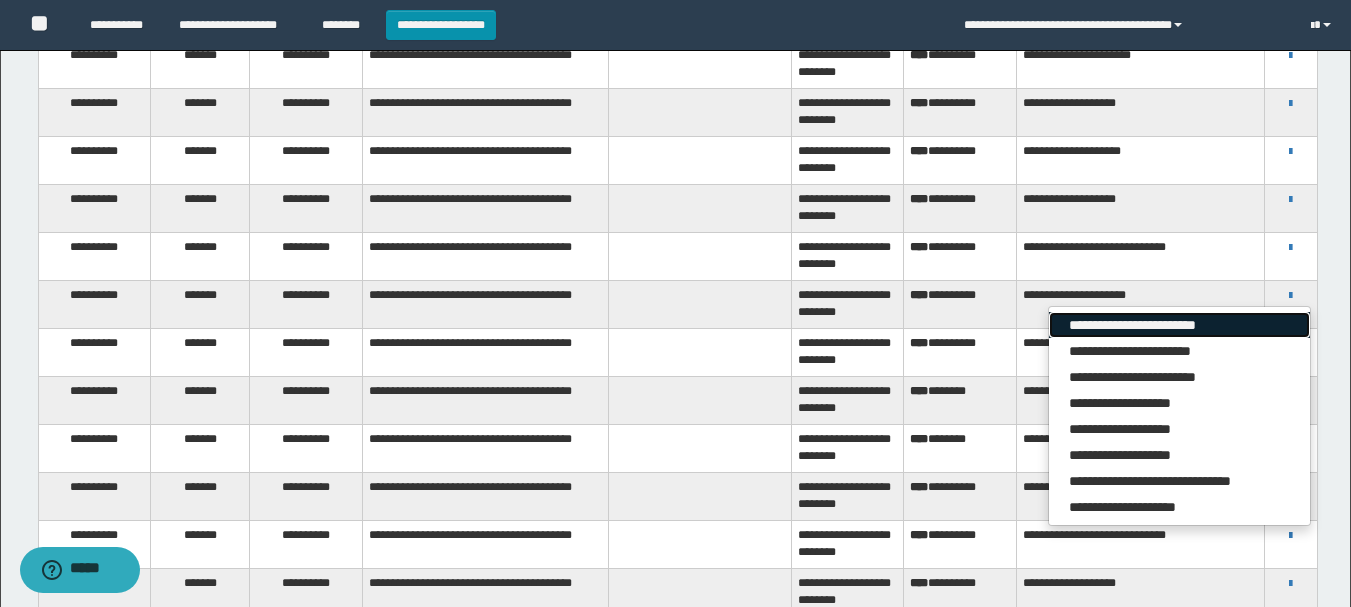 click on "**********" at bounding box center (1179, 325) 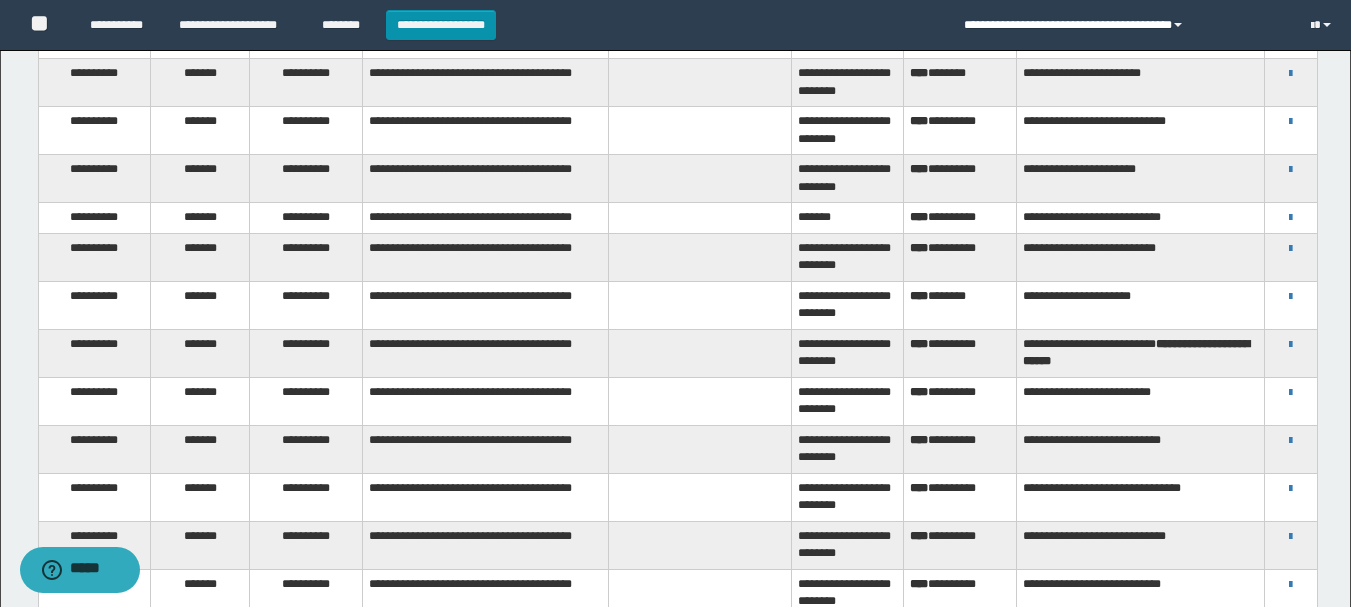 scroll, scrollTop: 1768, scrollLeft: 0, axis: vertical 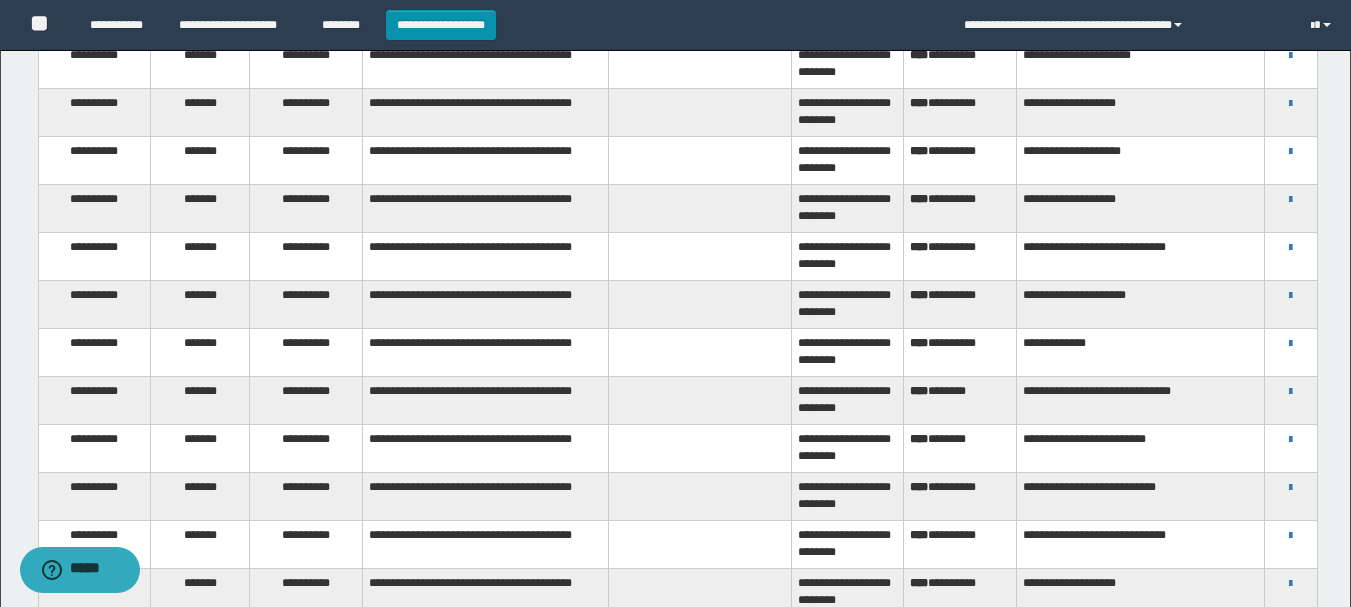click on "**********" at bounding box center (1291, 295) 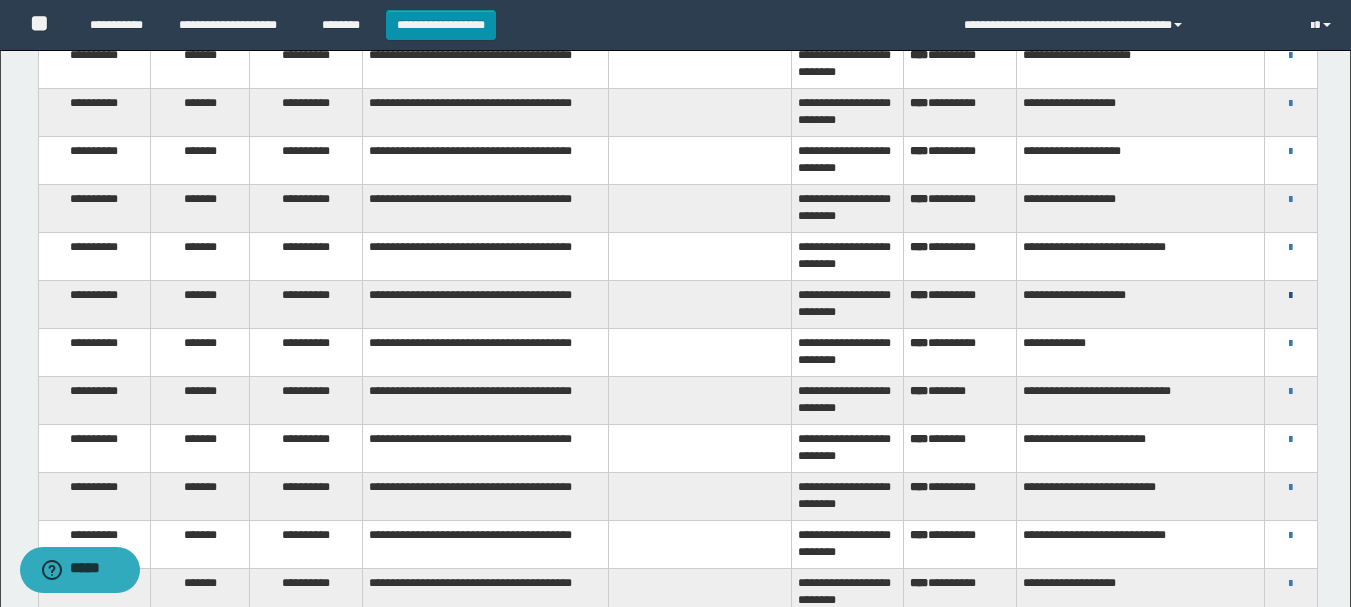 click at bounding box center [1290, 296] 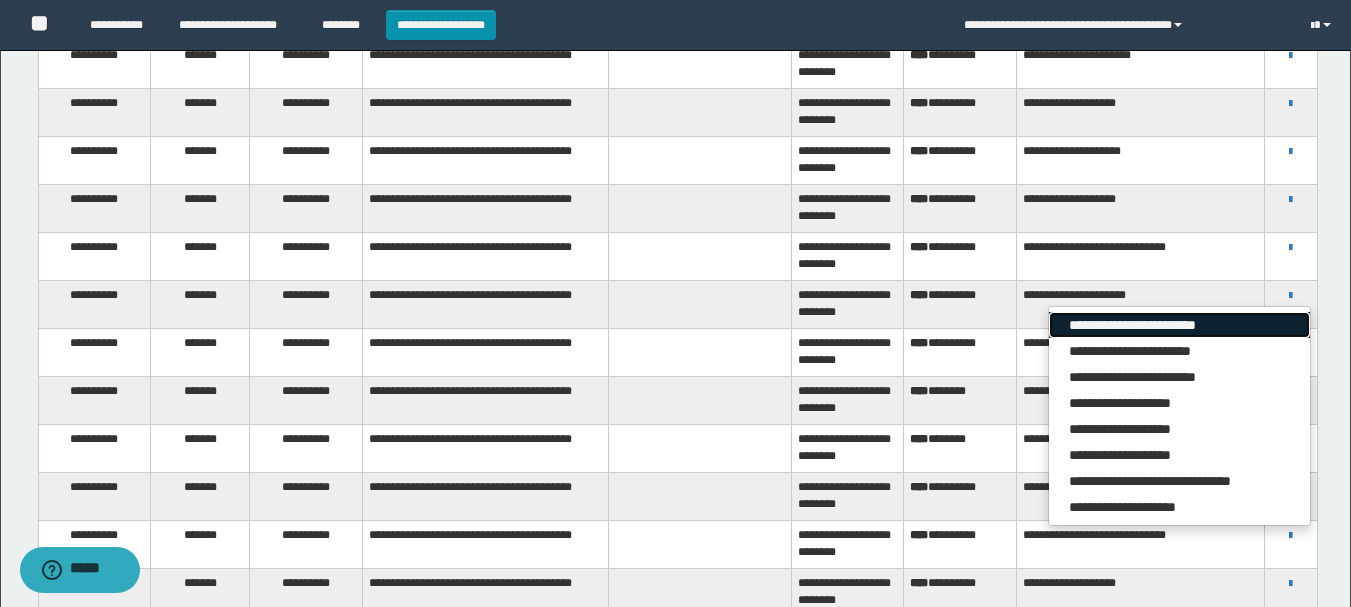 click on "**********" at bounding box center (1179, 325) 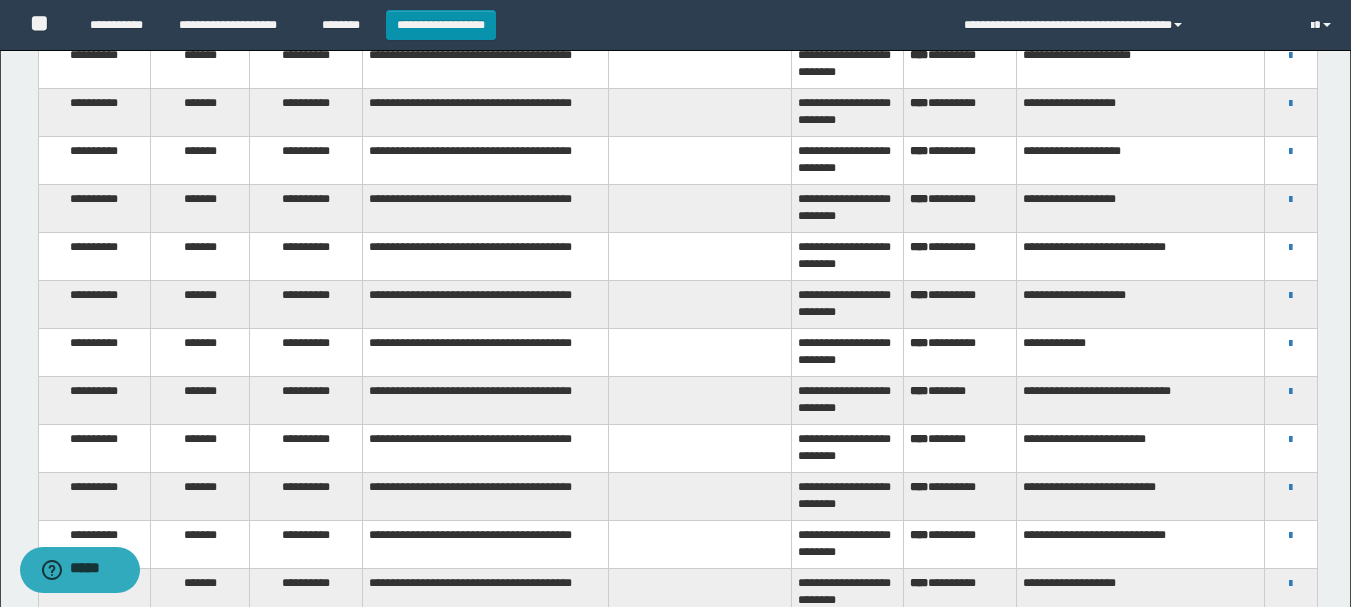 scroll, scrollTop: 160, scrollLeft: 0, axis: vertical 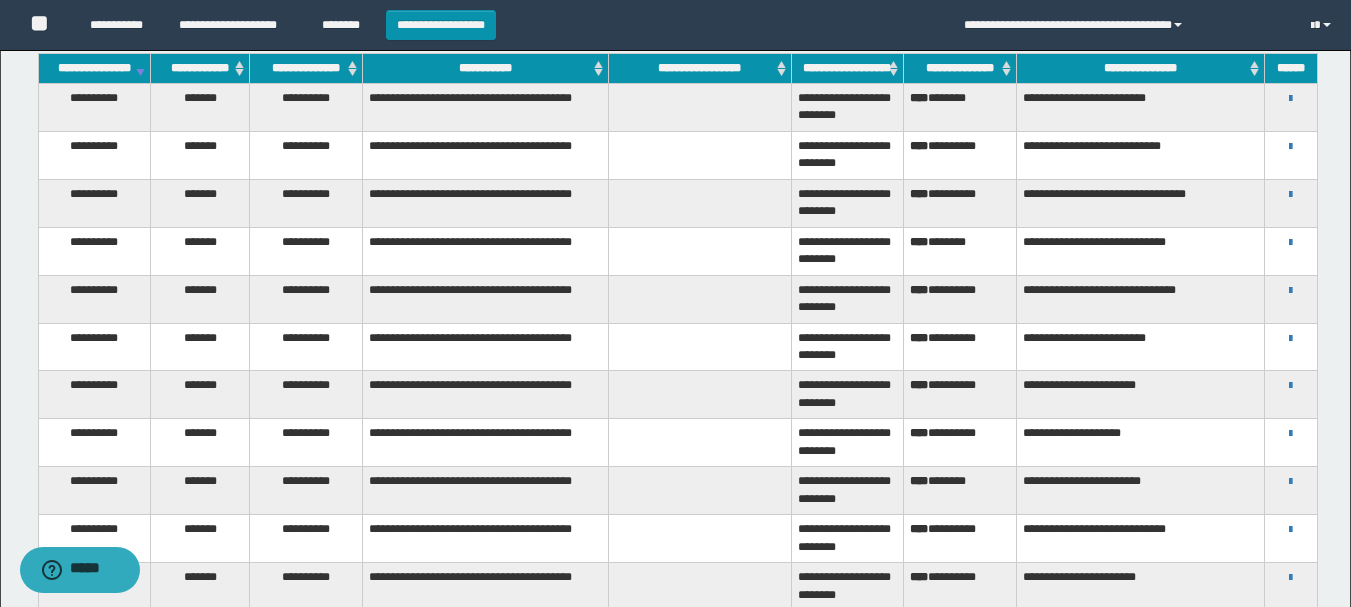 click on "**********" at bounding box center [1291, 290] 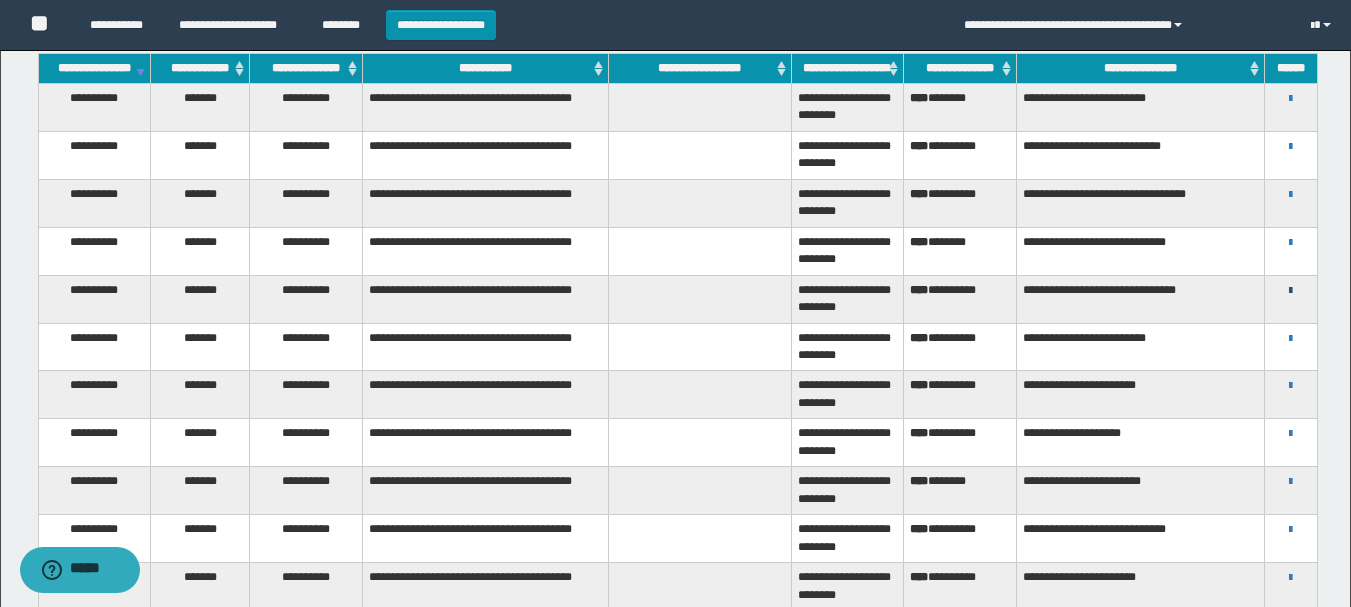 click on "**********" at bounding box center (1291, 290) 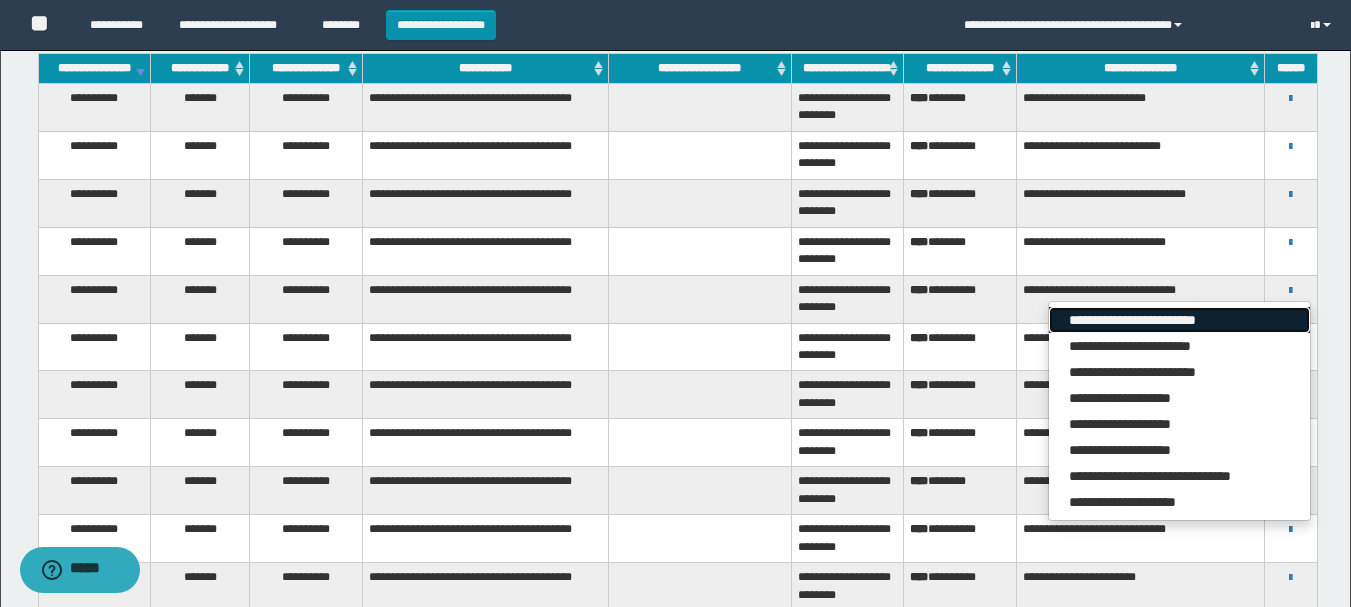 click on "**********" at bounding box center [1179, 320] 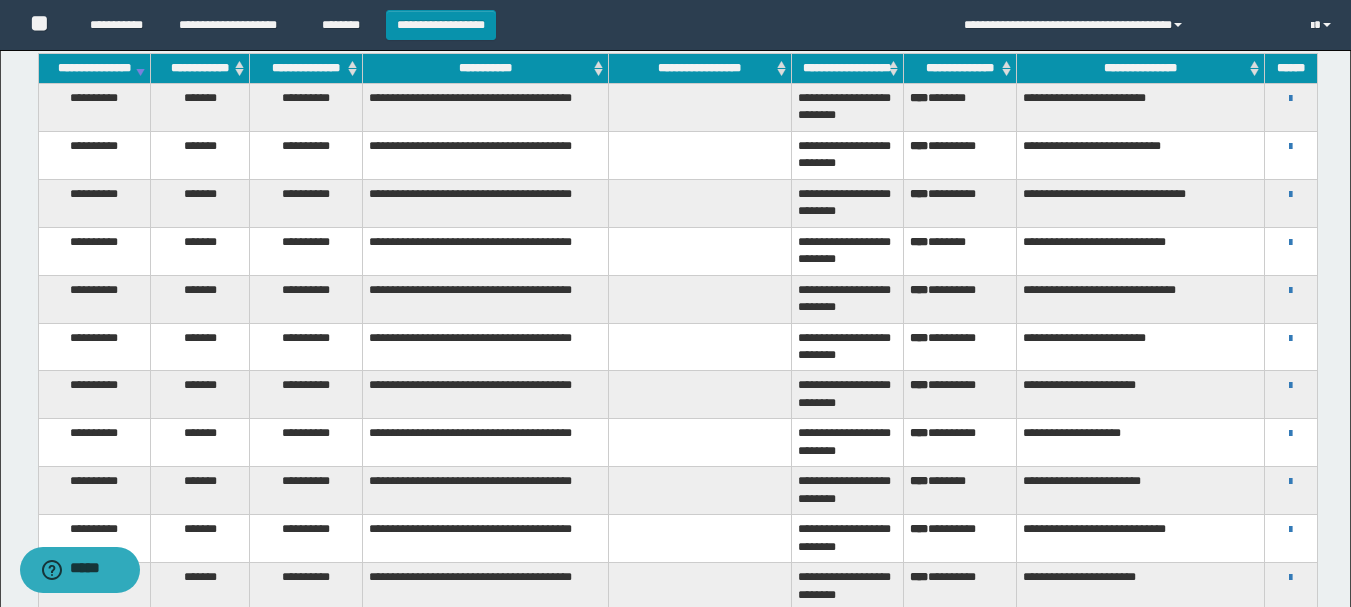 click on "**********" at bounding box center [1290, 203] 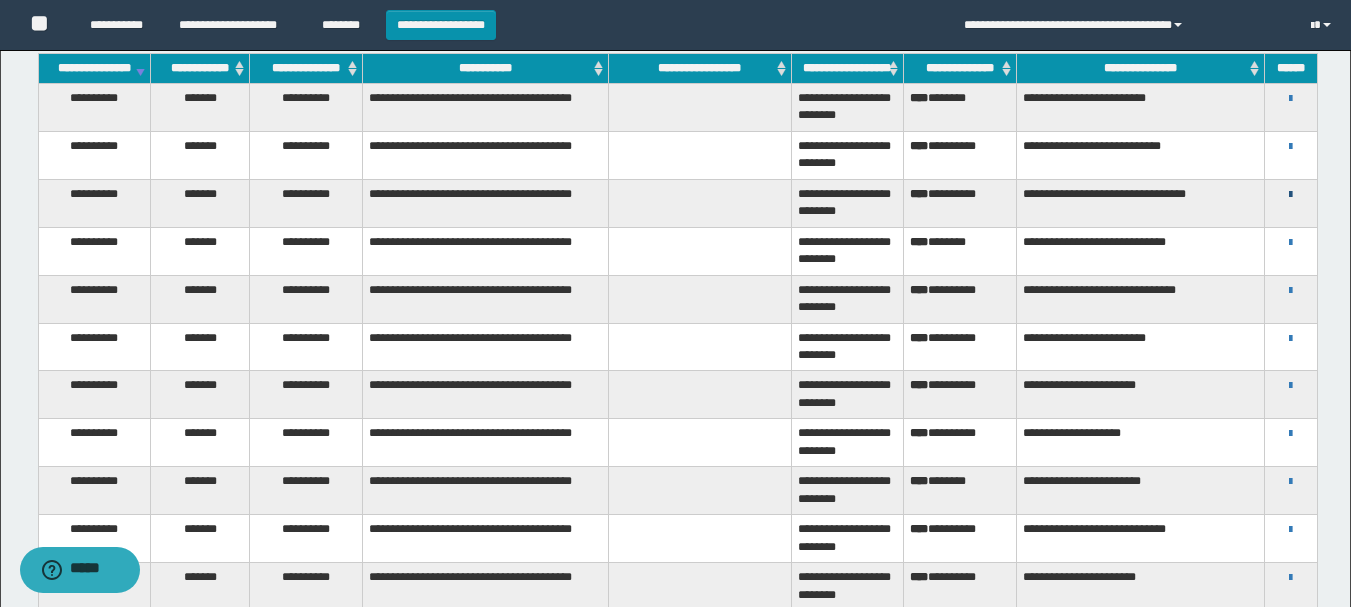 click at bounding box center (1290, 195) 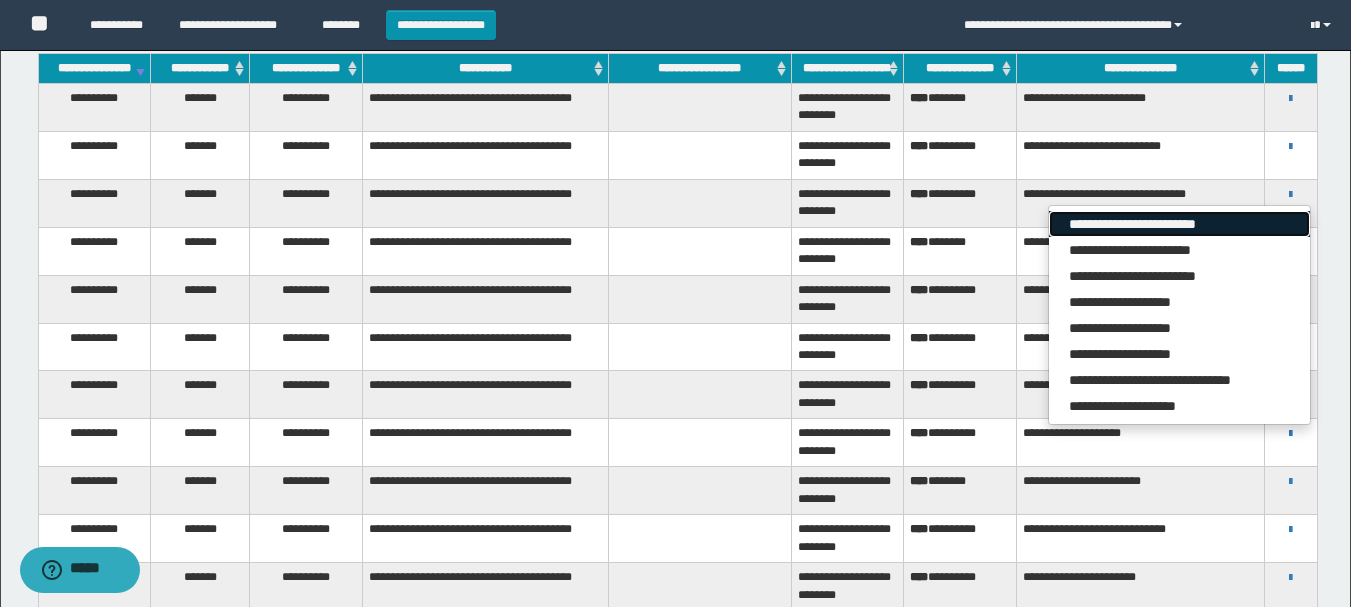 click on "**********" at bounding box center (1179, 224) 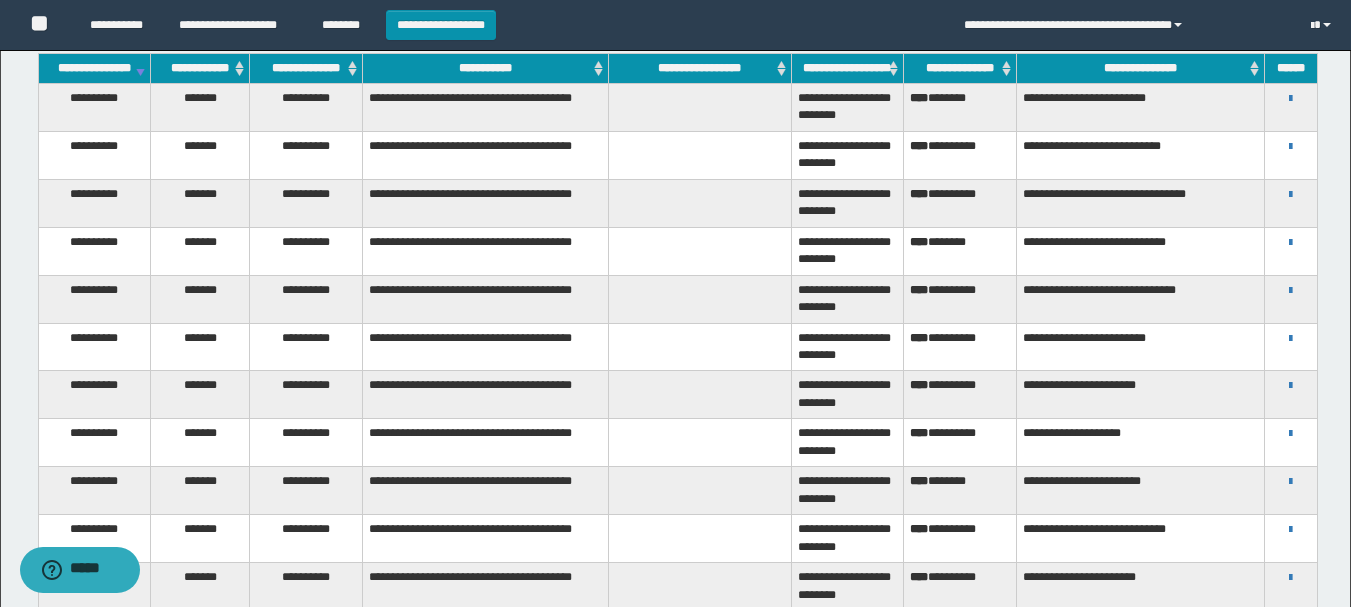 scroll, scrollTop: 1863, scrollLeft: 0, axis: vertical 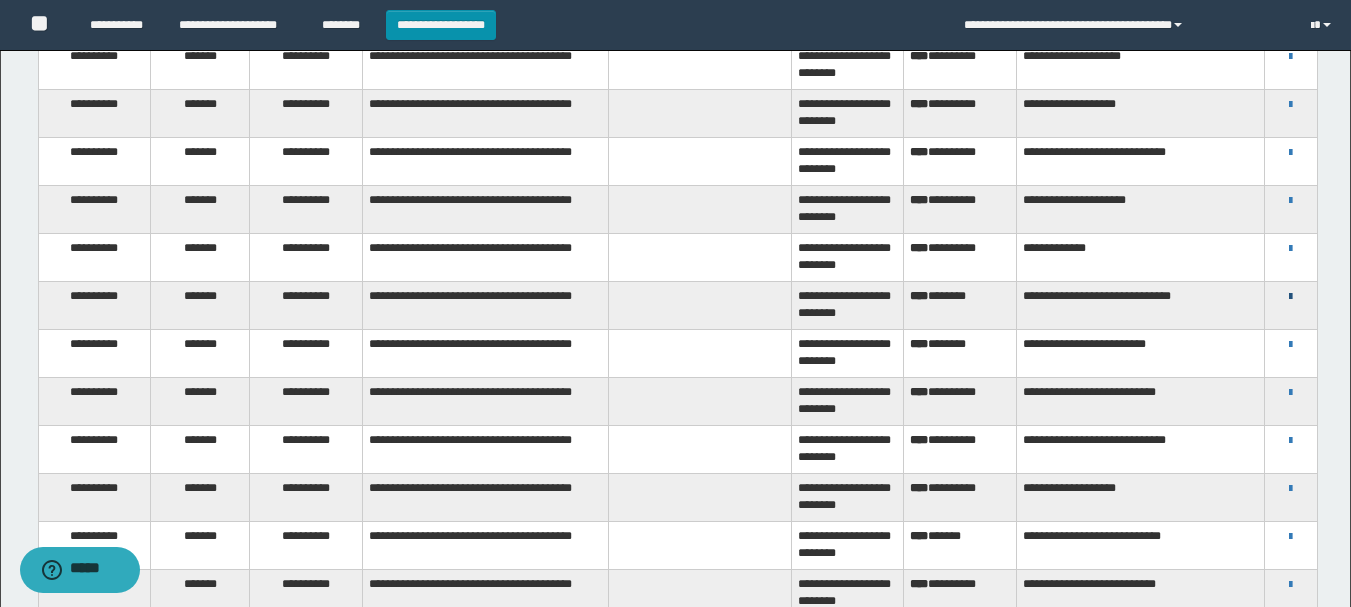 click at bounding box center (1290, 297) 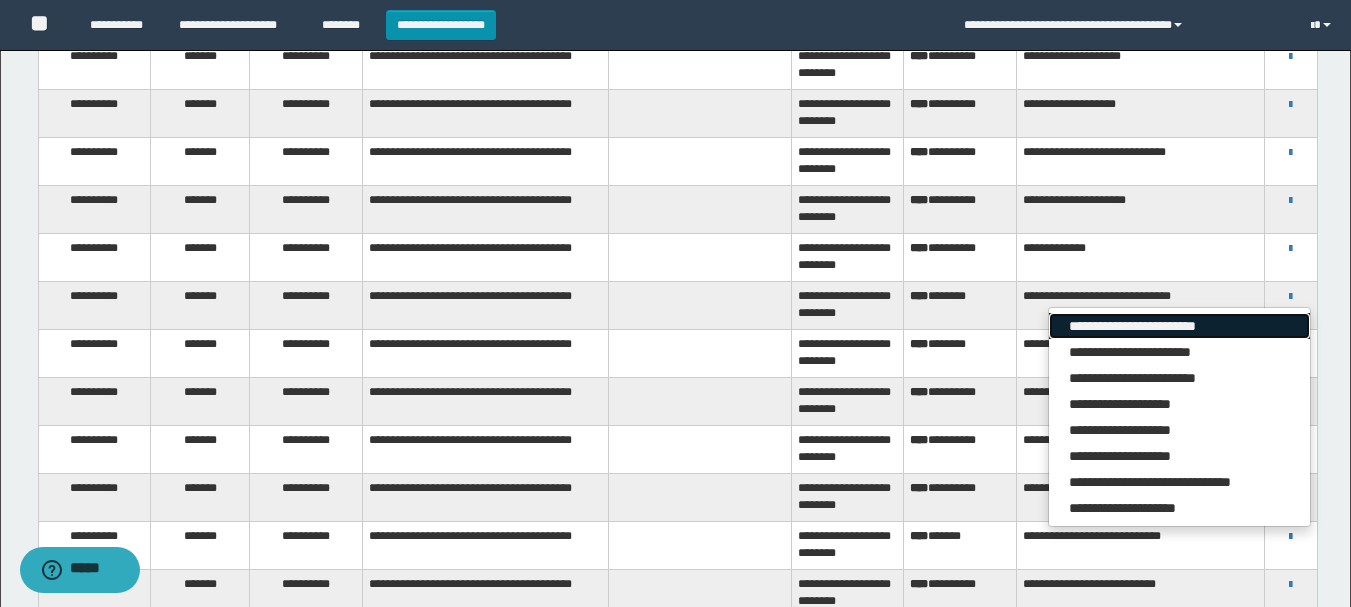 click on "**********" at bounding box center (1179, 326) 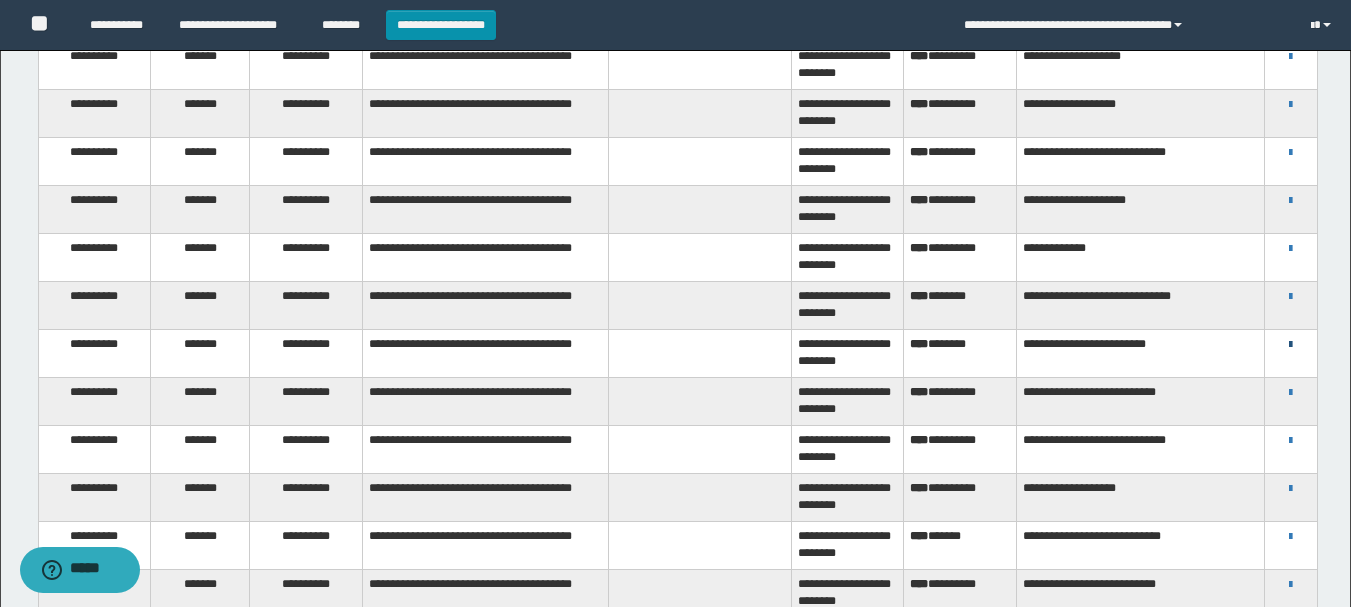 click at bounding box center [1290, 345] 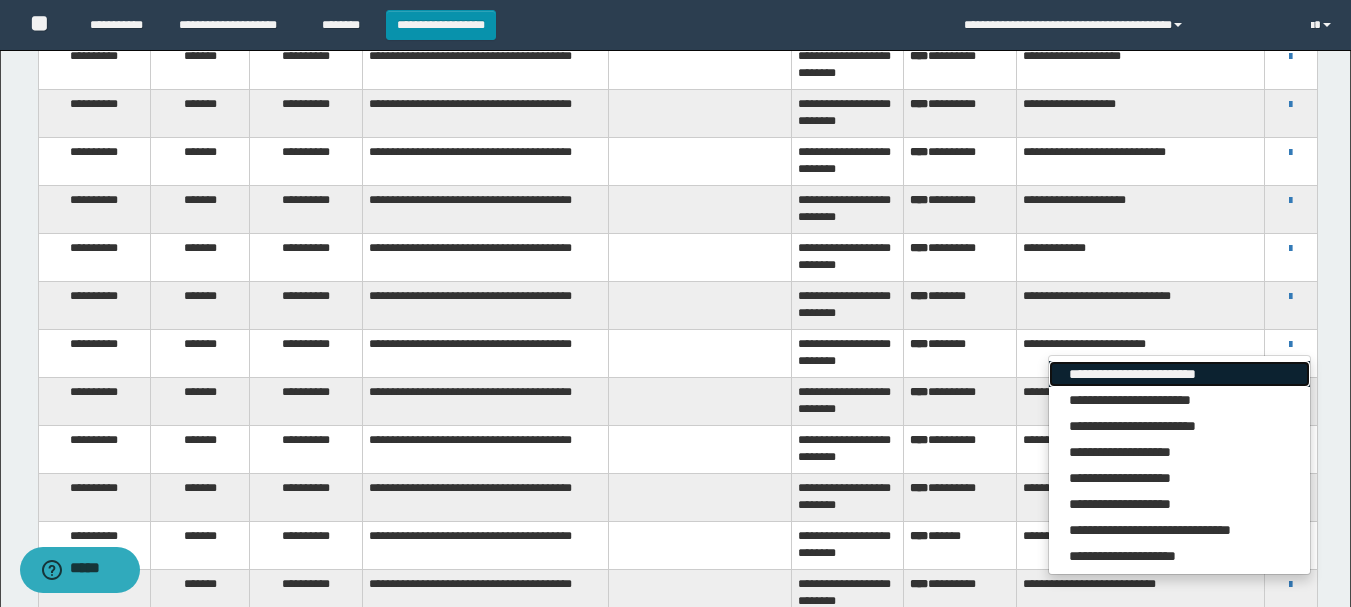 click on "**********" at bounding box center [1179, 374] 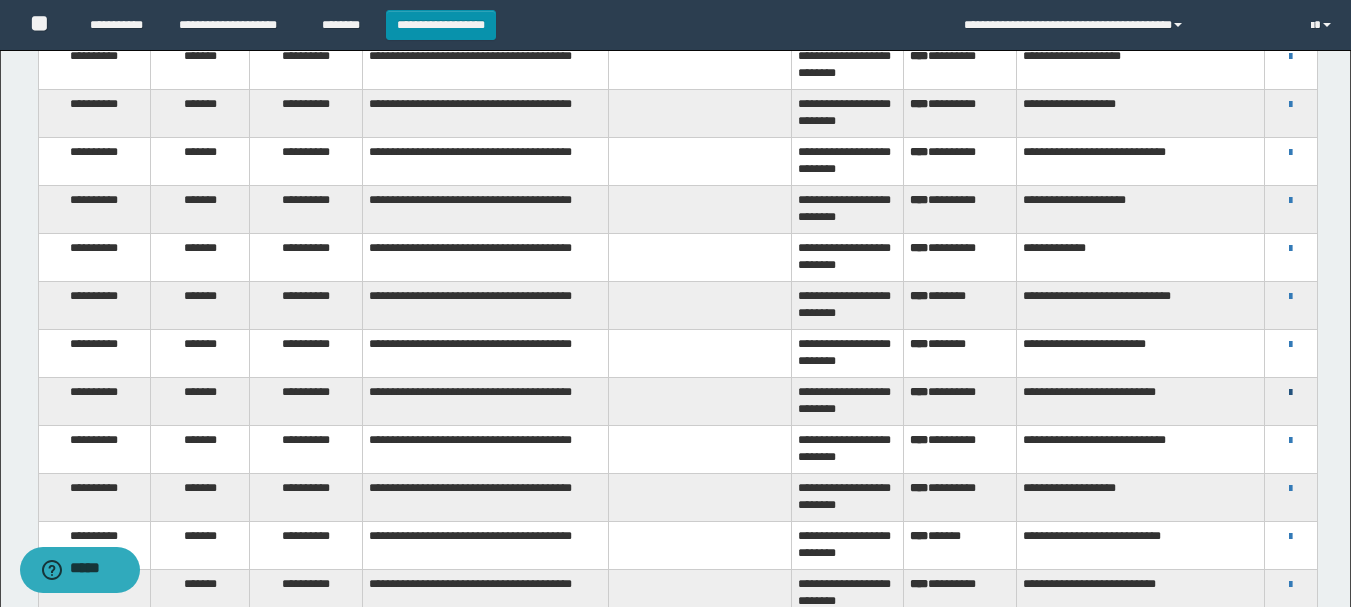 click at bounding box center [1290, 393] 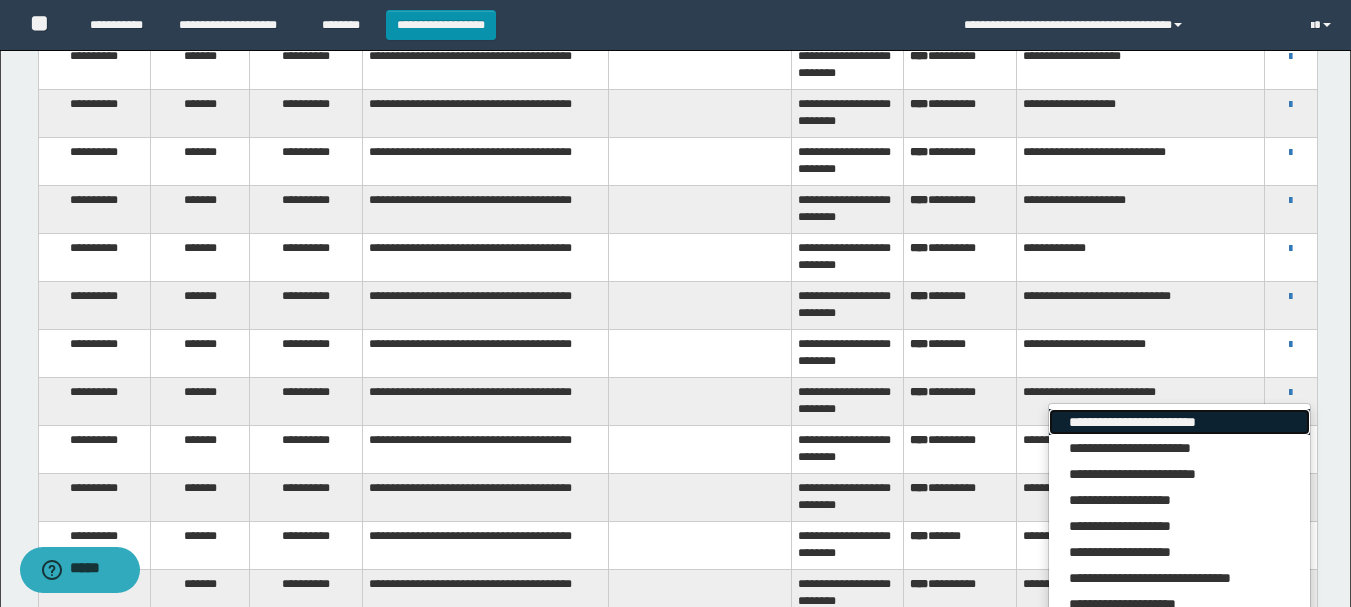 click on "**********" at bounding box center [1179, 422] 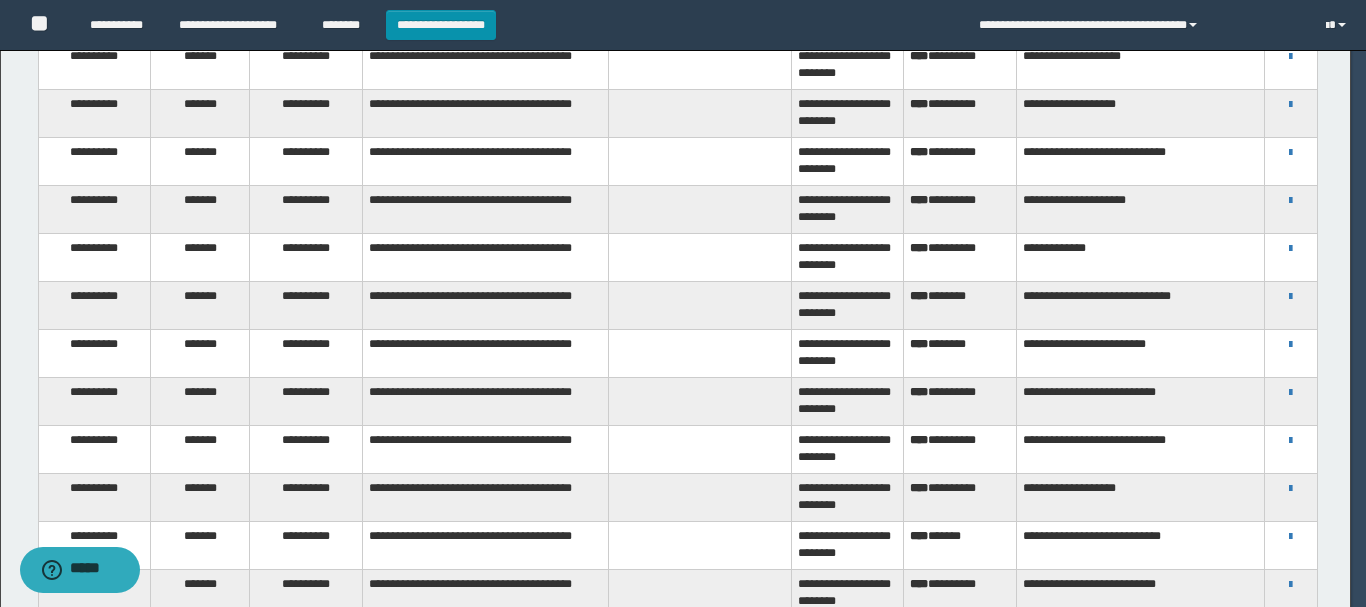 drag, startPoint x: 1224, startPoint y: 400, endPoint x: 1022, endPoint y: 397, distance: 202.02228 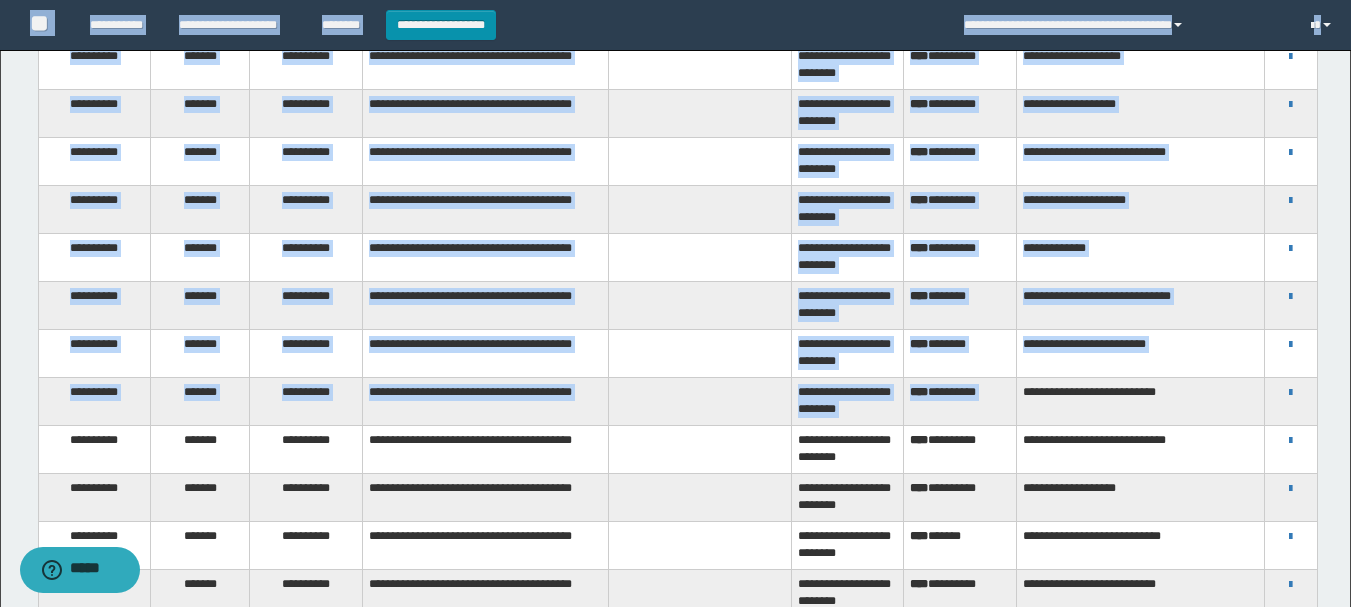 click on "**********" at bounding box center (1140, 401) 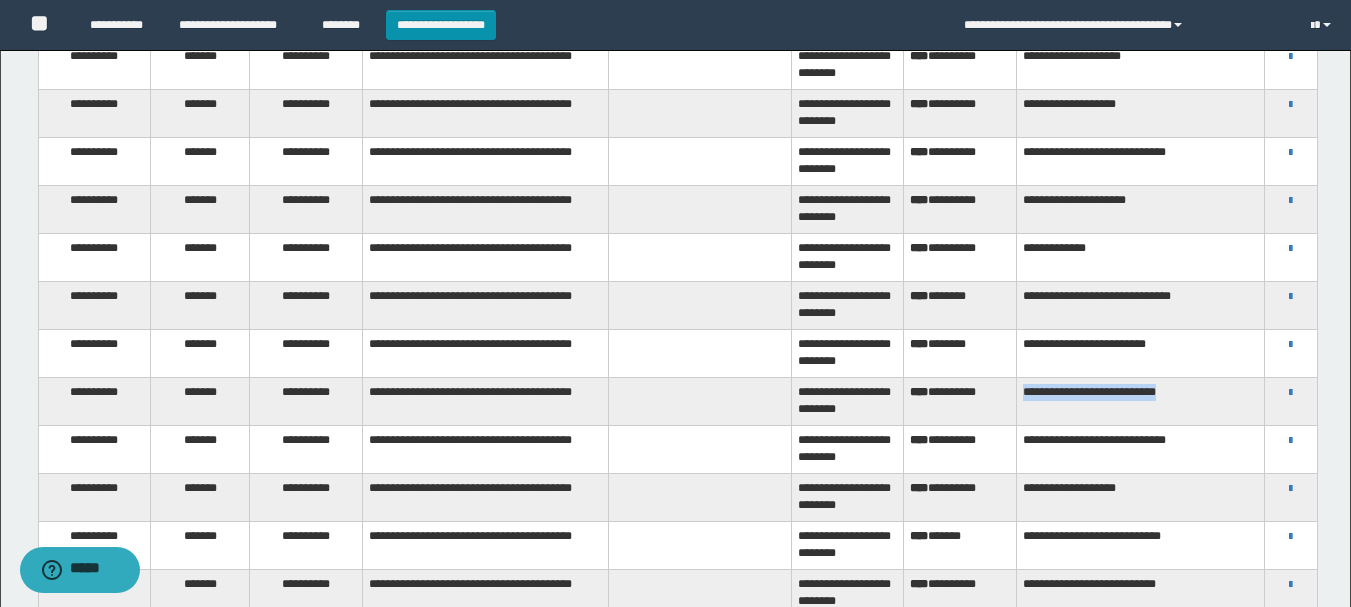 drag, startPoint x: 1022, startPoint y: 399, endPoint x: 1213, endPoint y: 401, distance: 191.01047 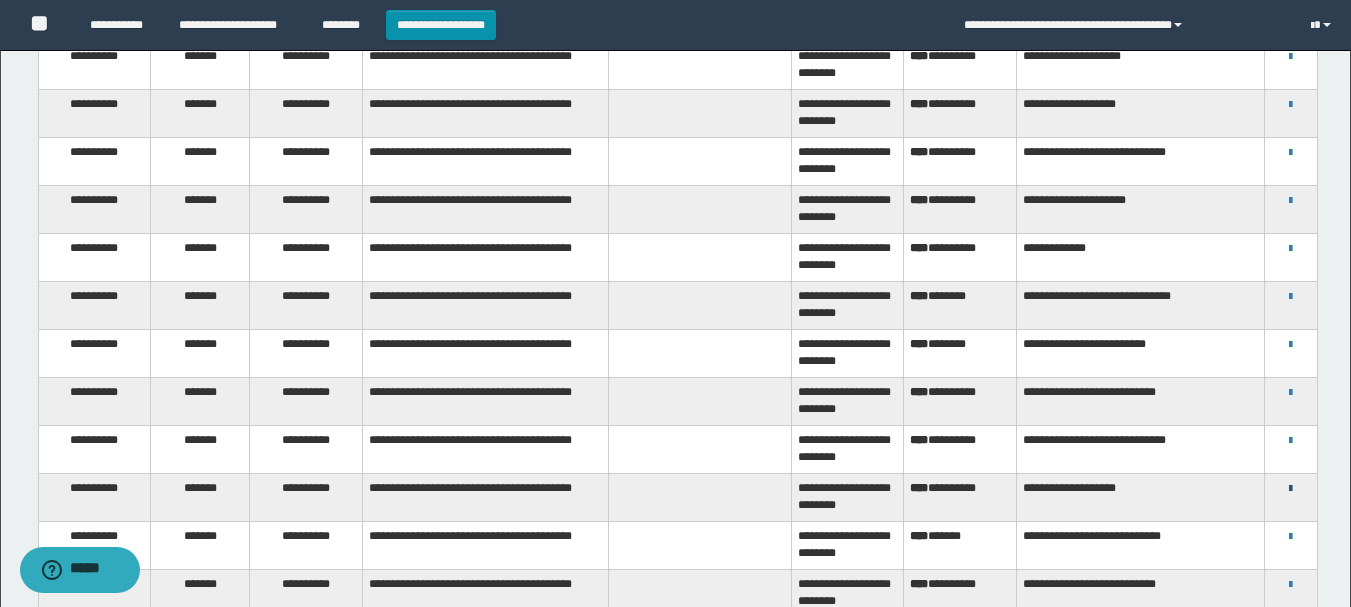 click at bounding box center (1290, 489) 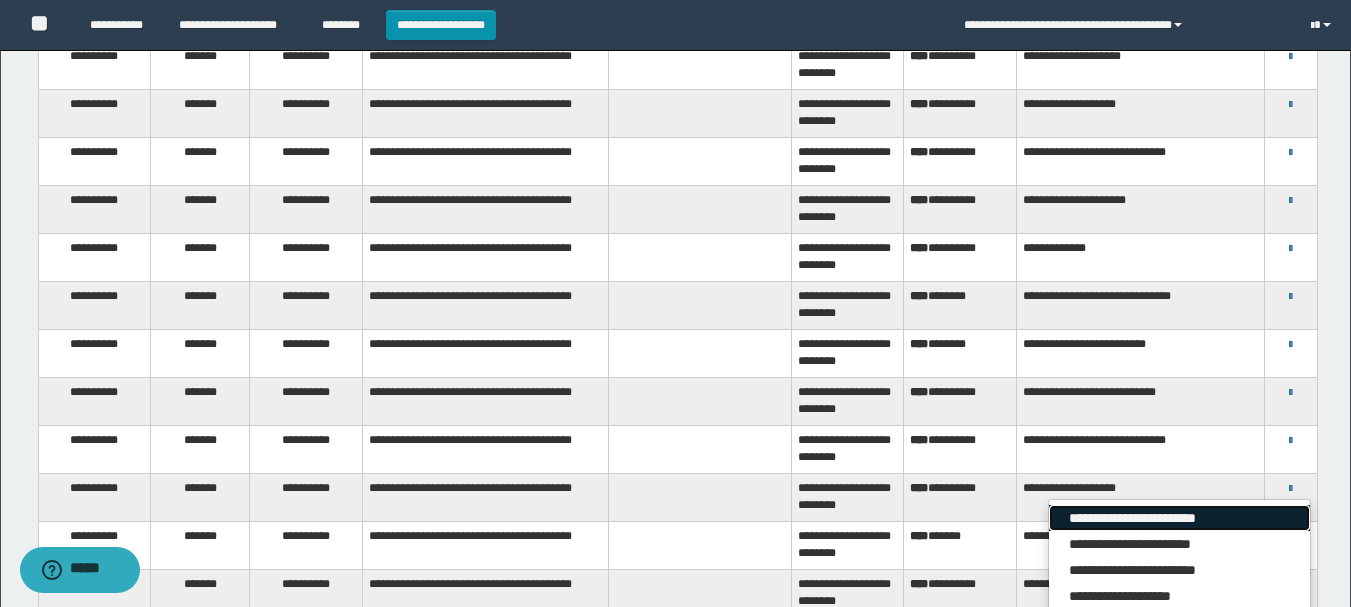click on "**********" at bounding box center (1179, 518) 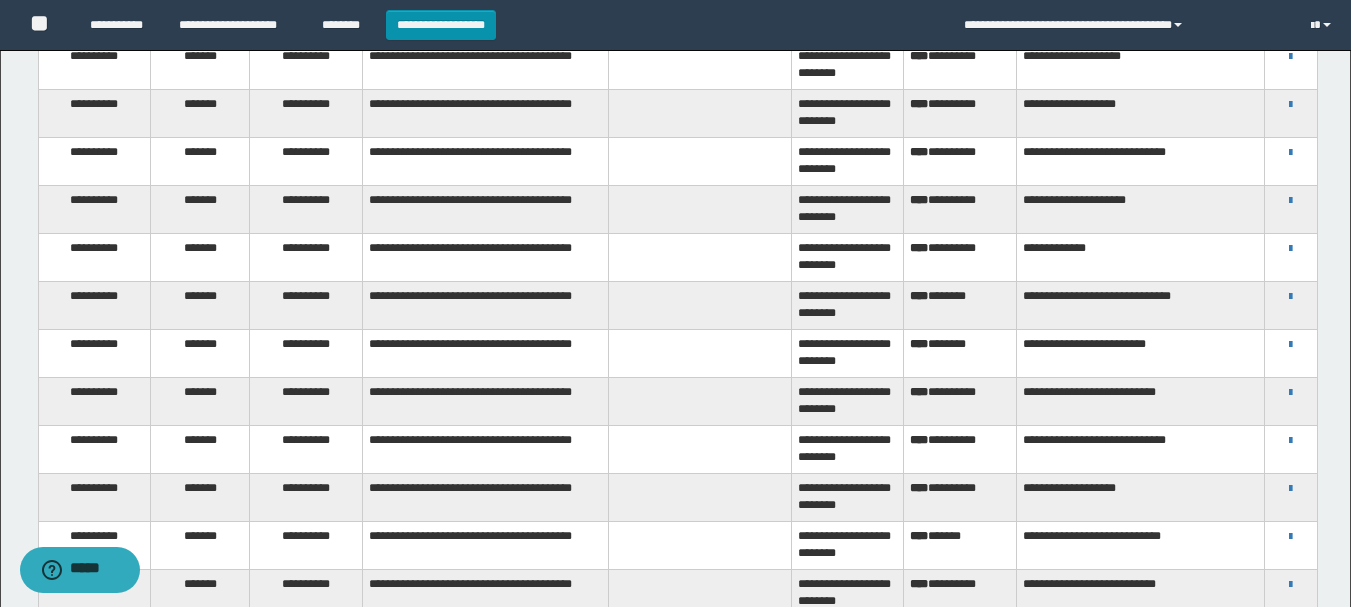 click on "**********" at bounding box center [1140, 497] 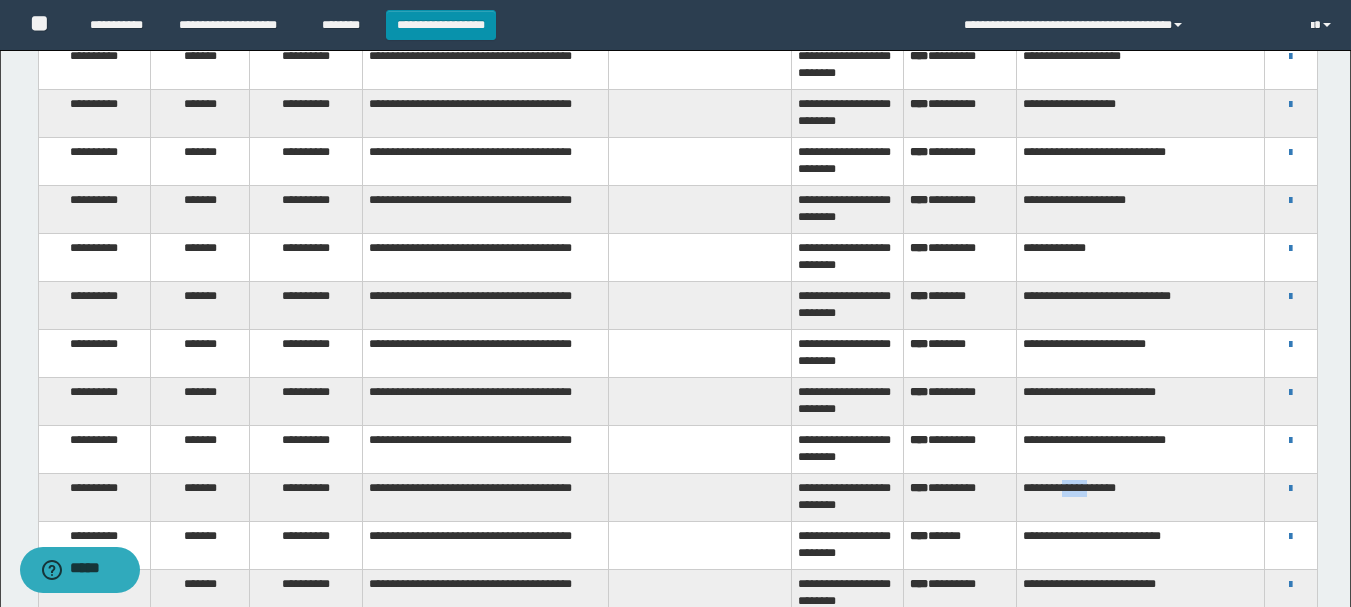 click on "**********" at bounding box center [1140, 497] 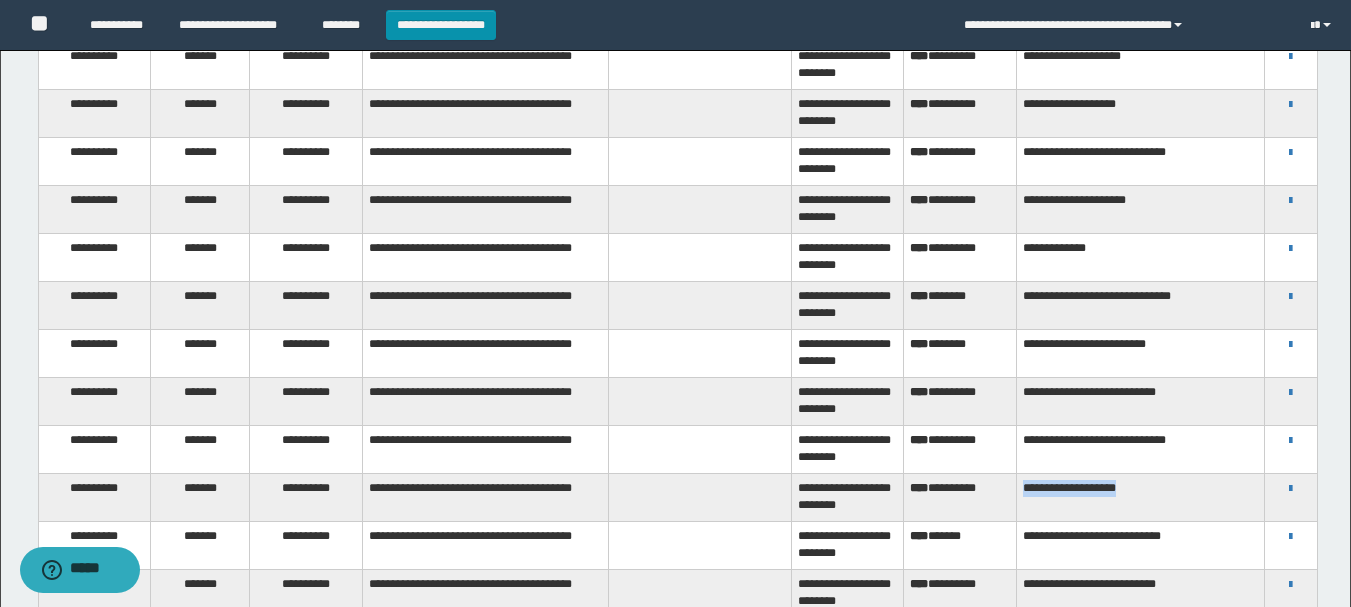 click on "**********" at bounding box center [1140, 497] 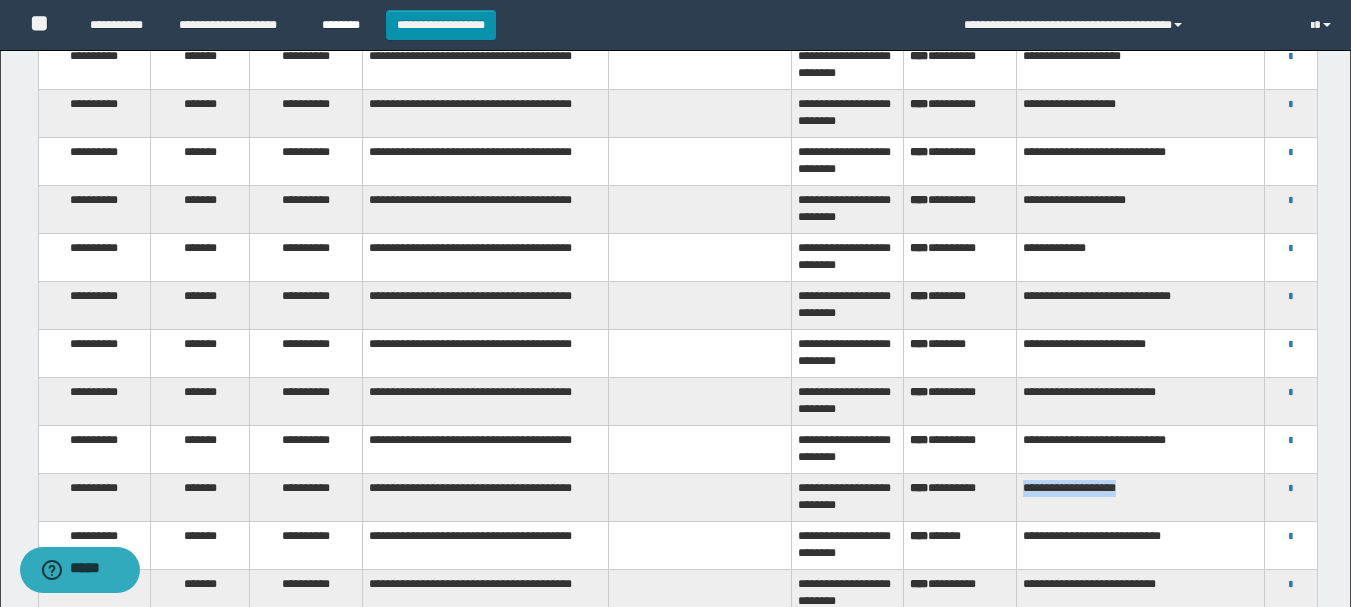 copy on "**********" 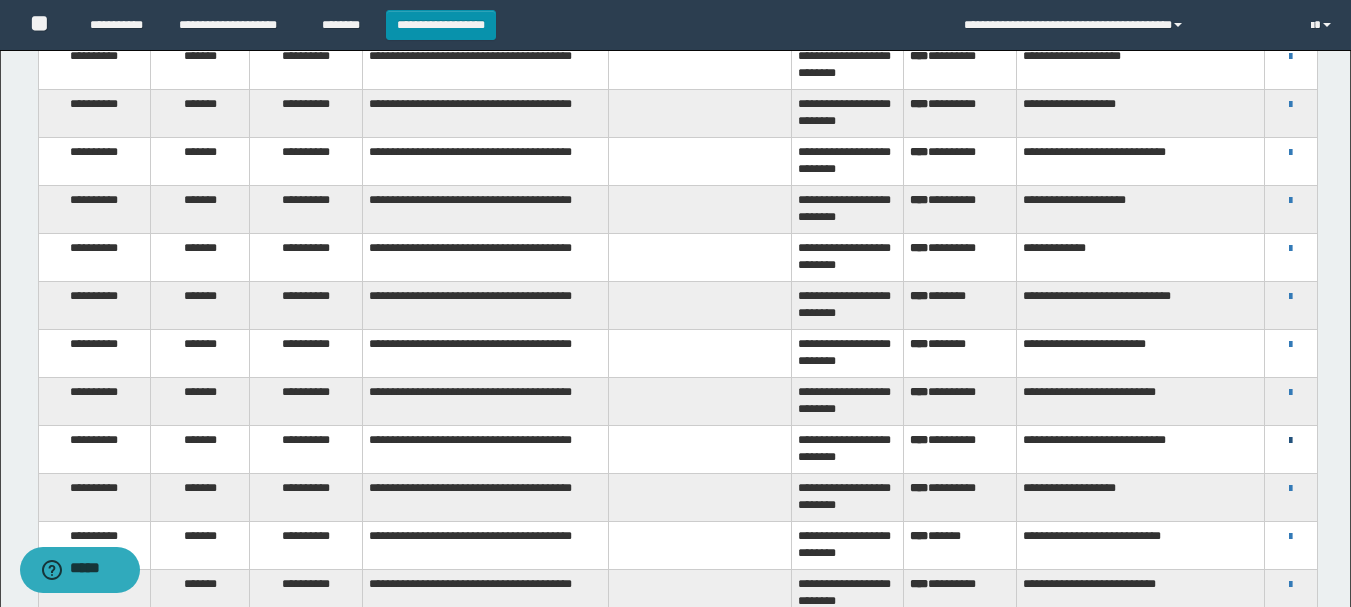 click at bounding box center (1290, 441) 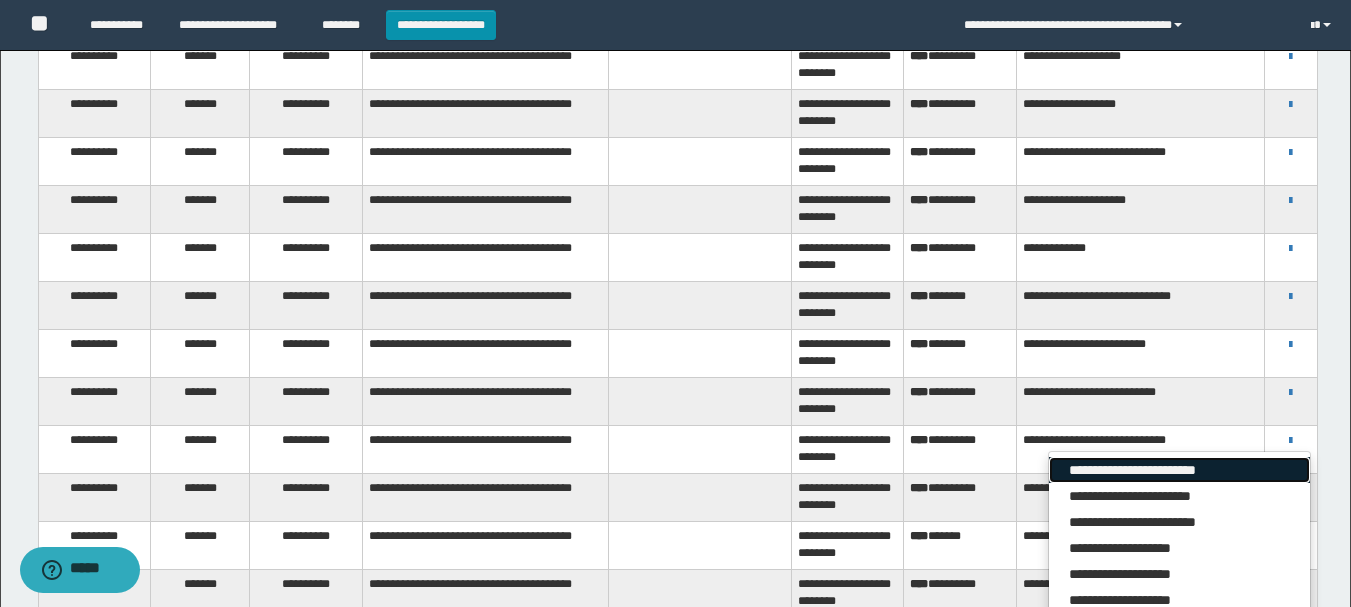 click on "**********" at bounding box center (1179, 470) 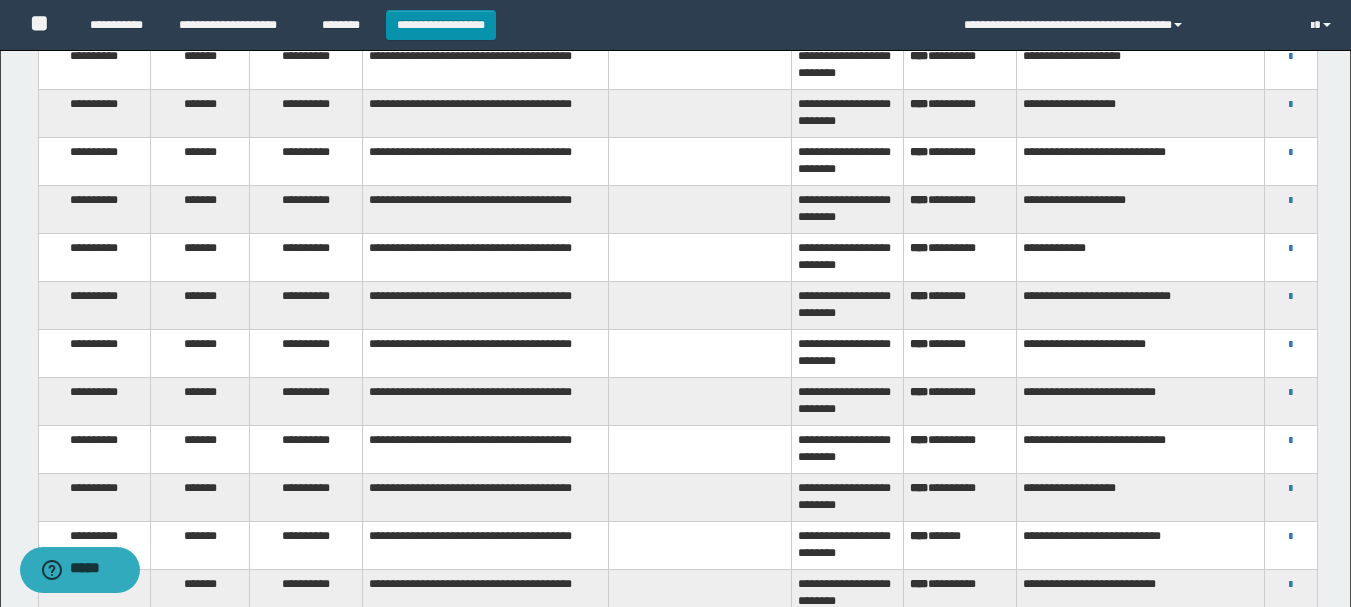 click on "**********" at bounding box center (1140, 449) 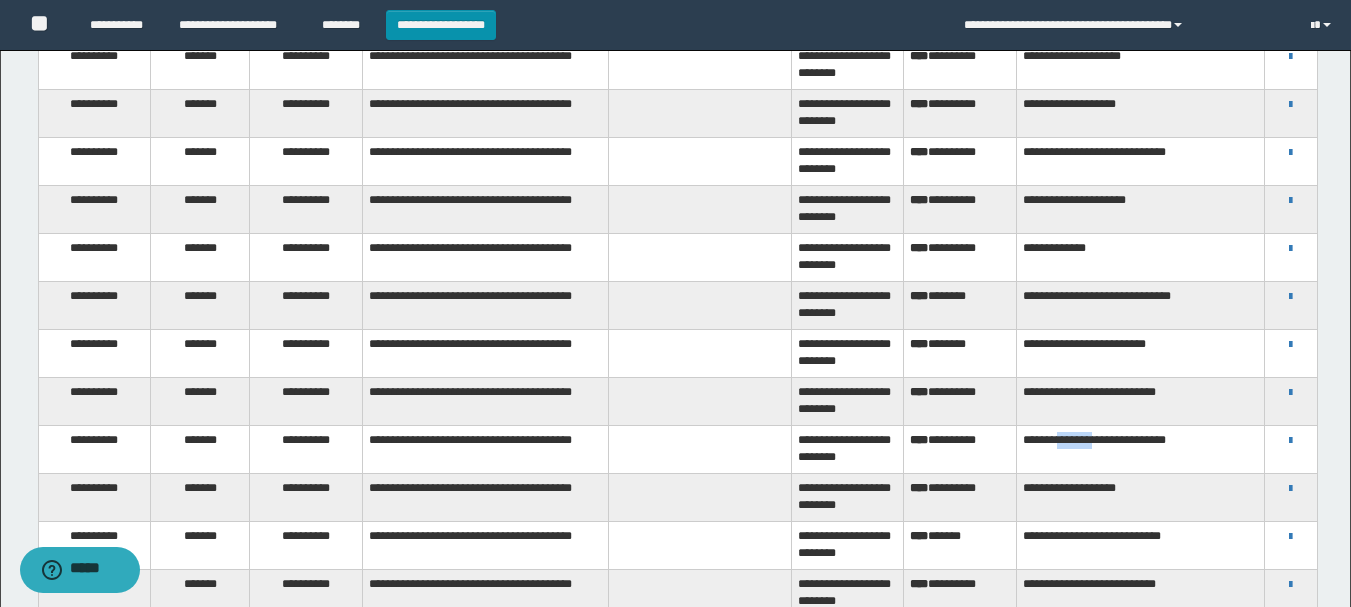 click on "**********" at bounding box center [1140, 449] 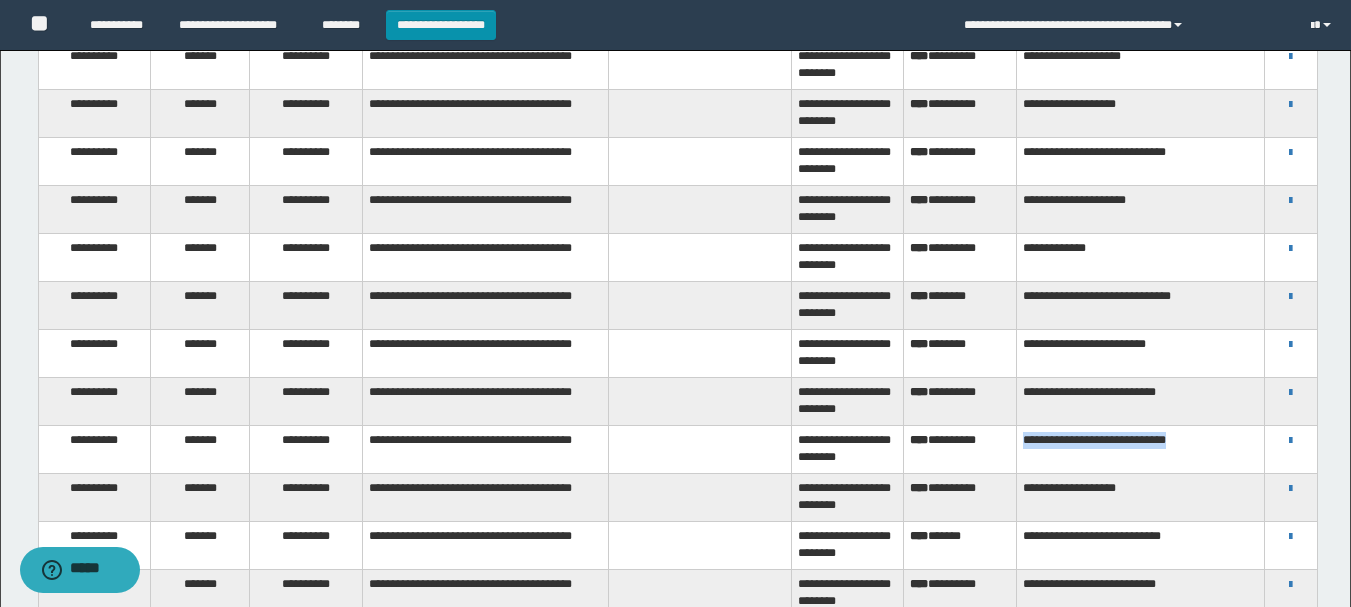 click on "**********" at bounding box center (1140, 449) 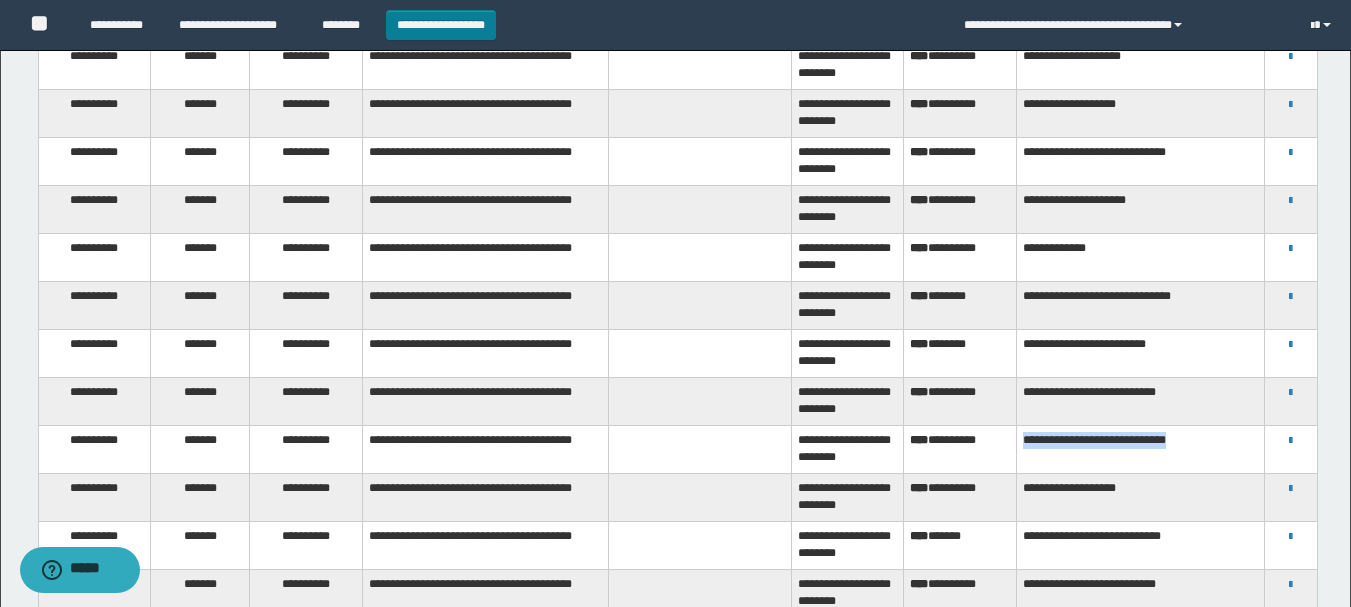 copy on "**********" 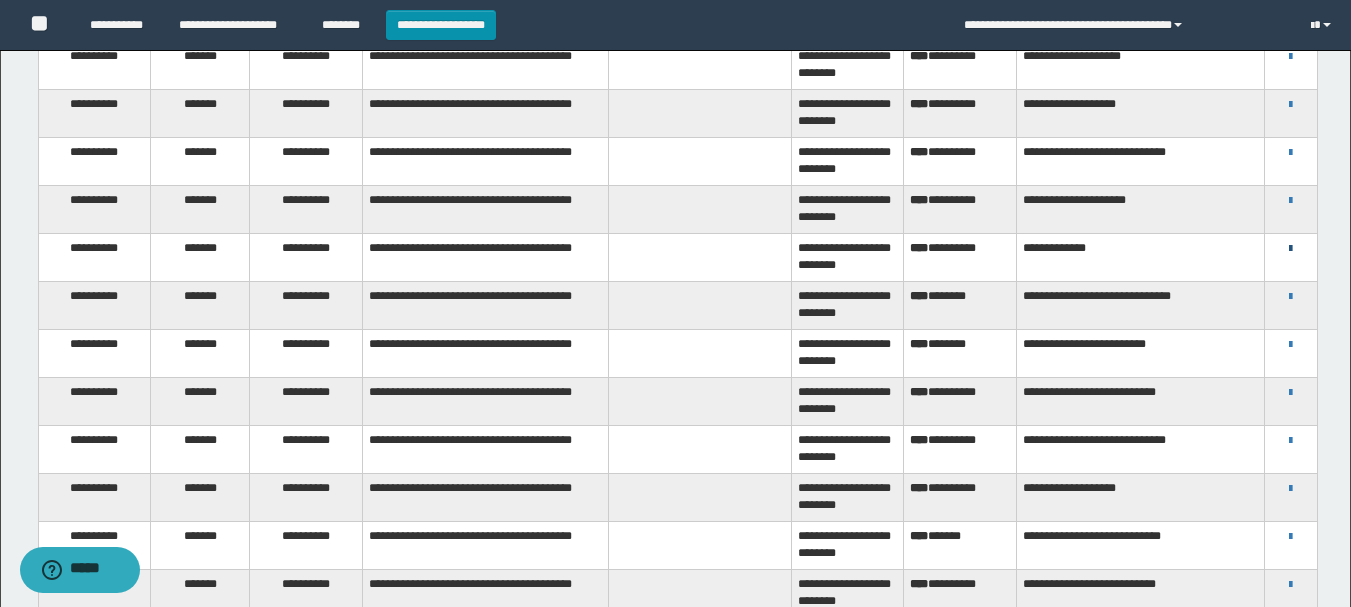 click at bounding box center (1290, 249) 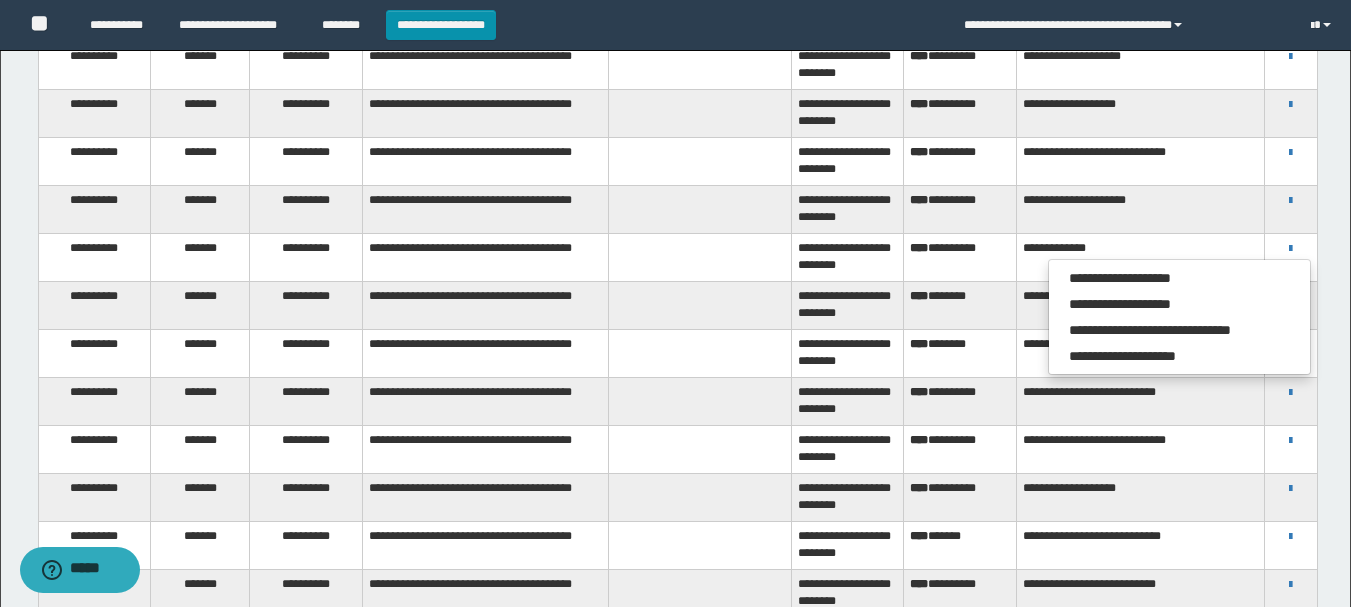 click on "**********" at bounding box center (1140, 258) 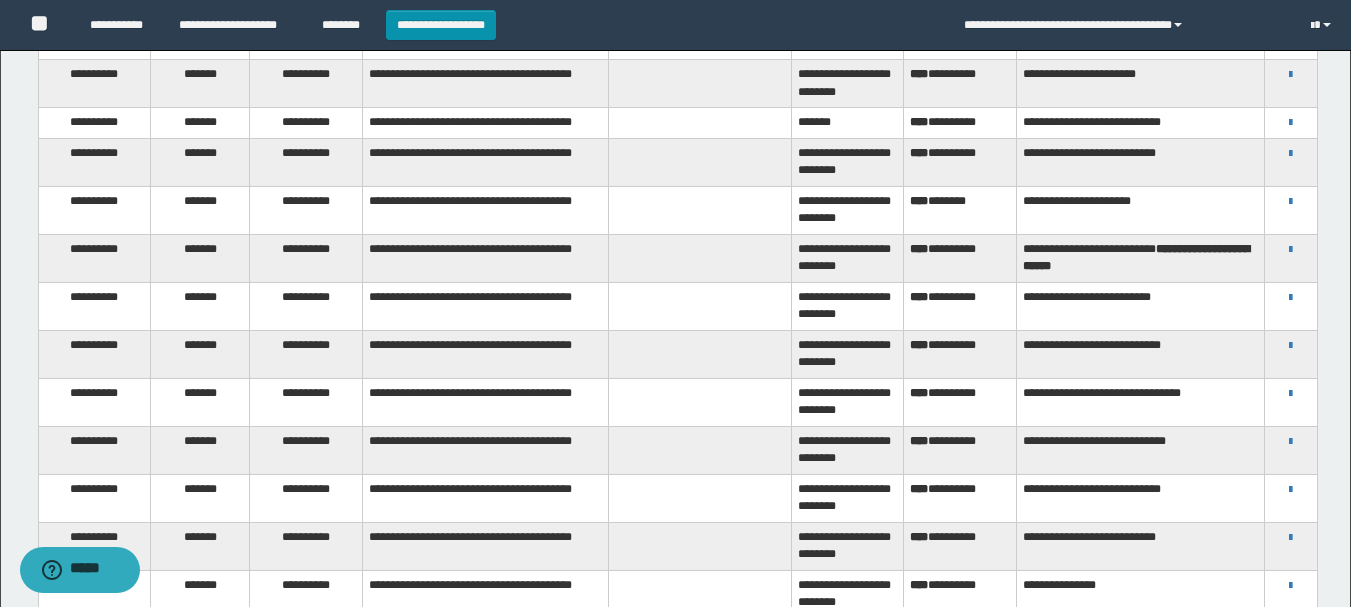 scroll, scrollTop: 350, scrollLeft: 0, axis: vertical 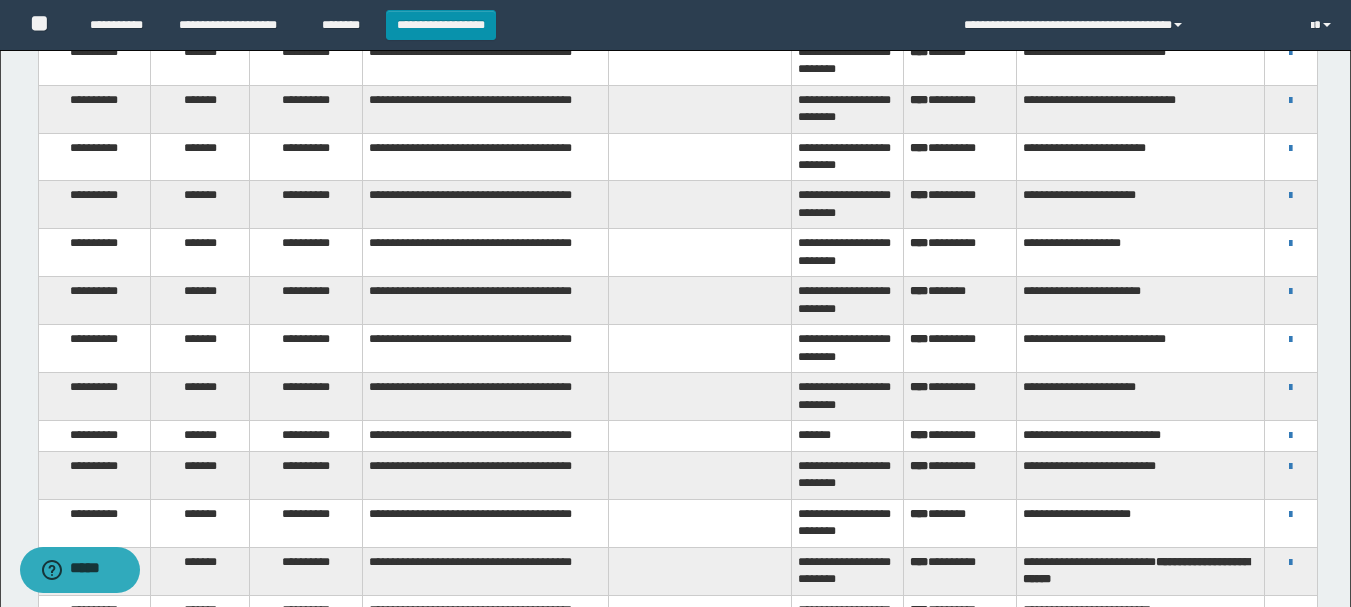 click on "**********" at bounding box center [1291, 291] 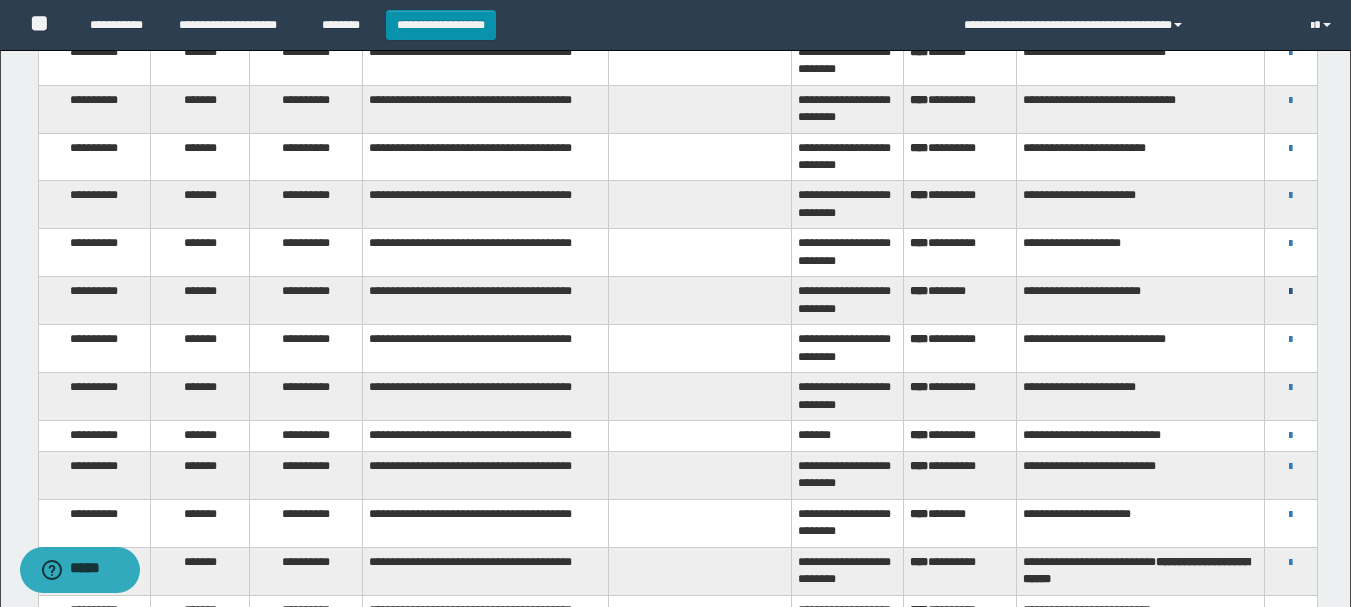 click at bounding box center (1290, 292) 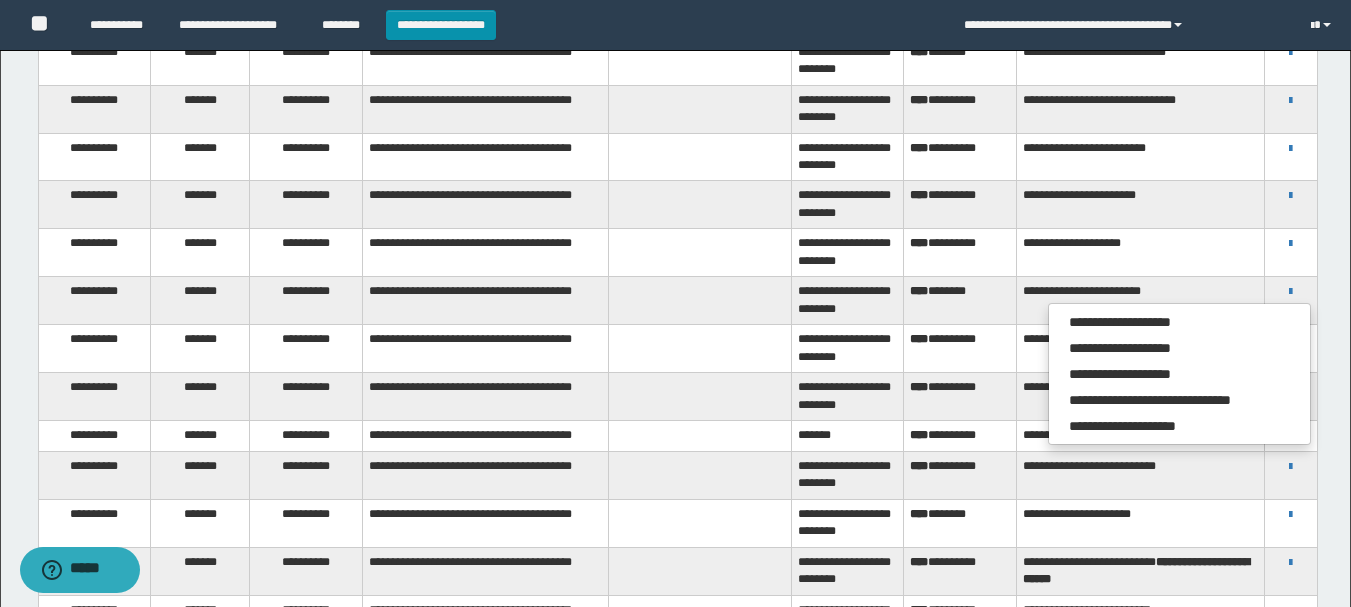 drag, startPoint x: 910, startPoint y: 329, endPoint x: 894, endPoint y: 327, distance: 16.124516 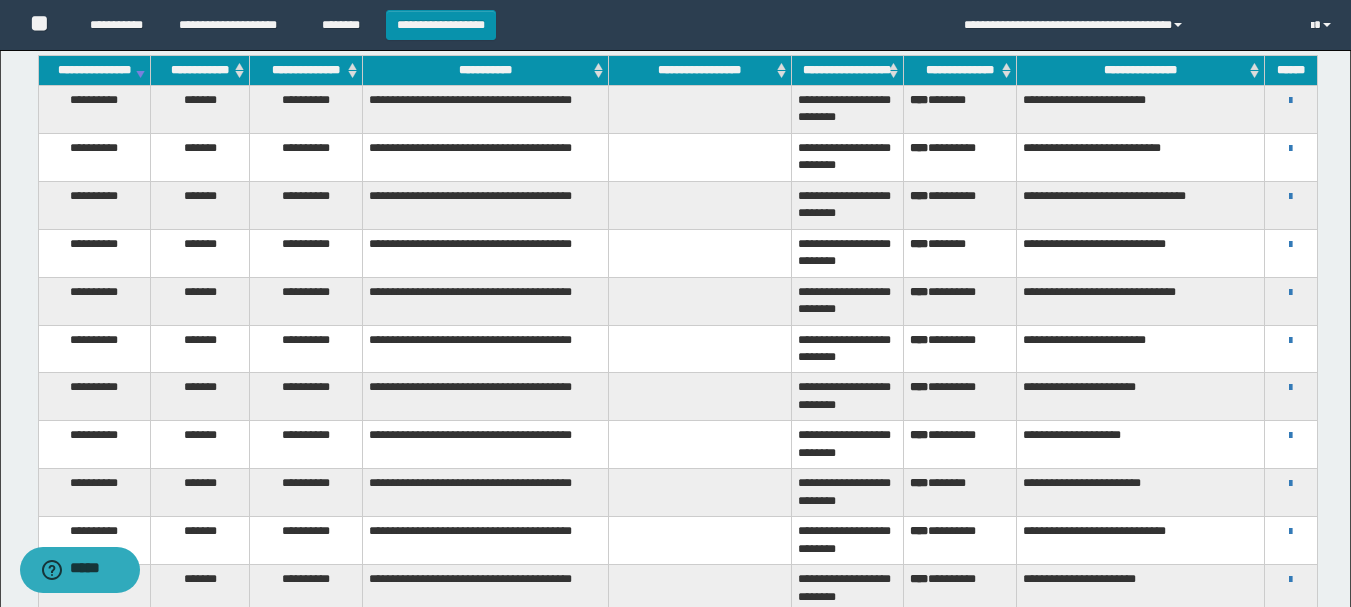 scroll, scrollTop: 150, scrollLeft: 0, axis: vertical 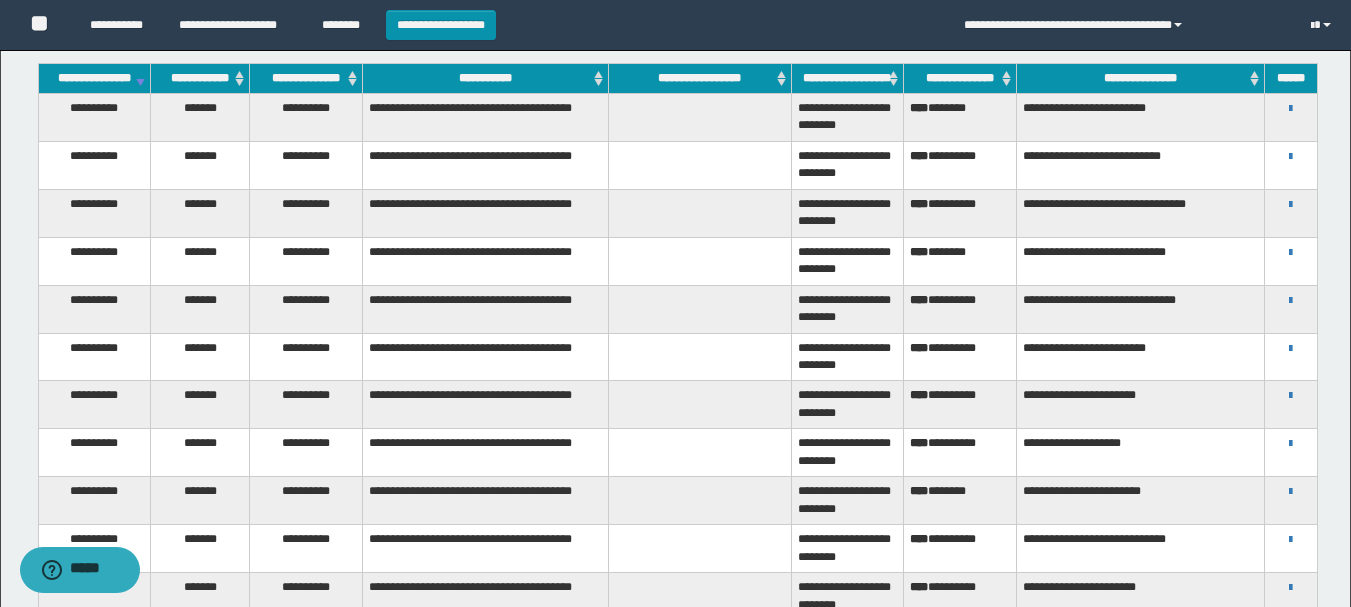 click on "**********" at bounding box center (1290, 261) 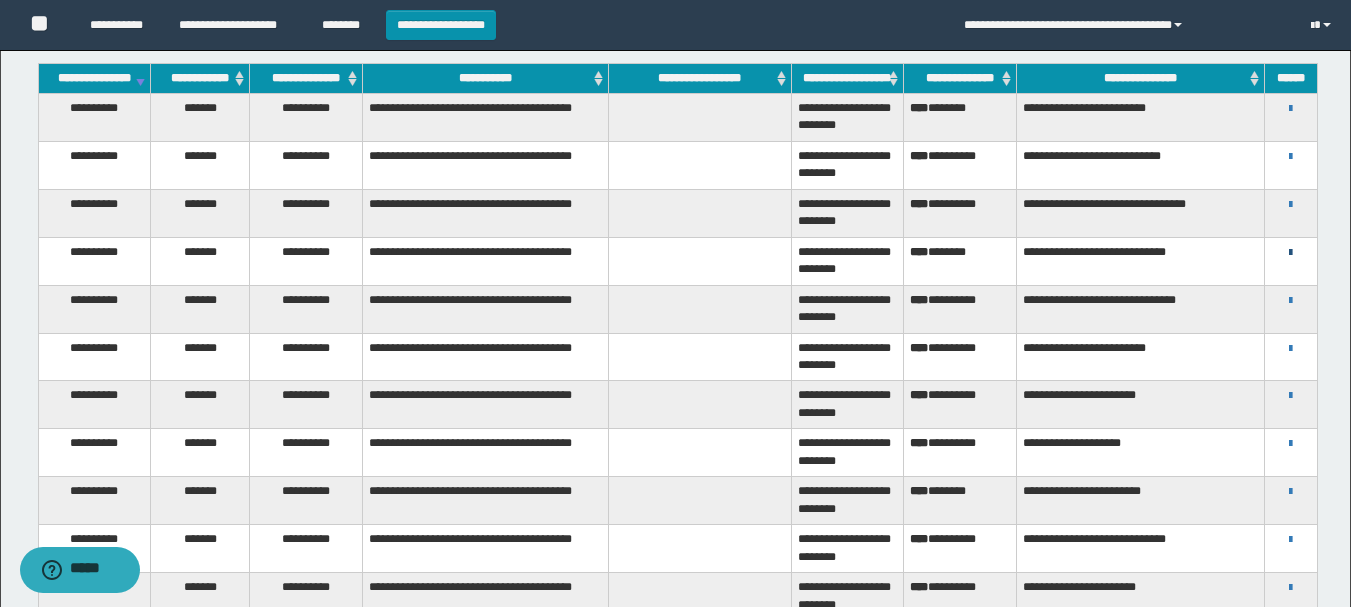 click at bounding box center [1290, 253] 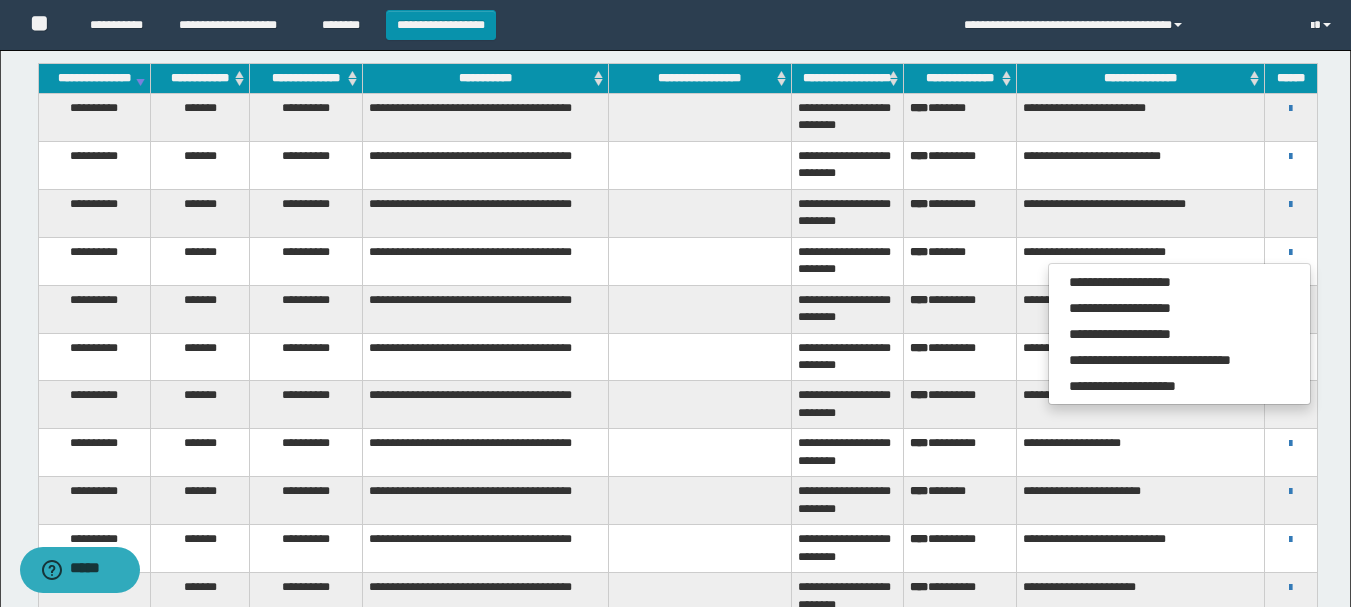 click on "*** ********" at bounding box center (959, 261) 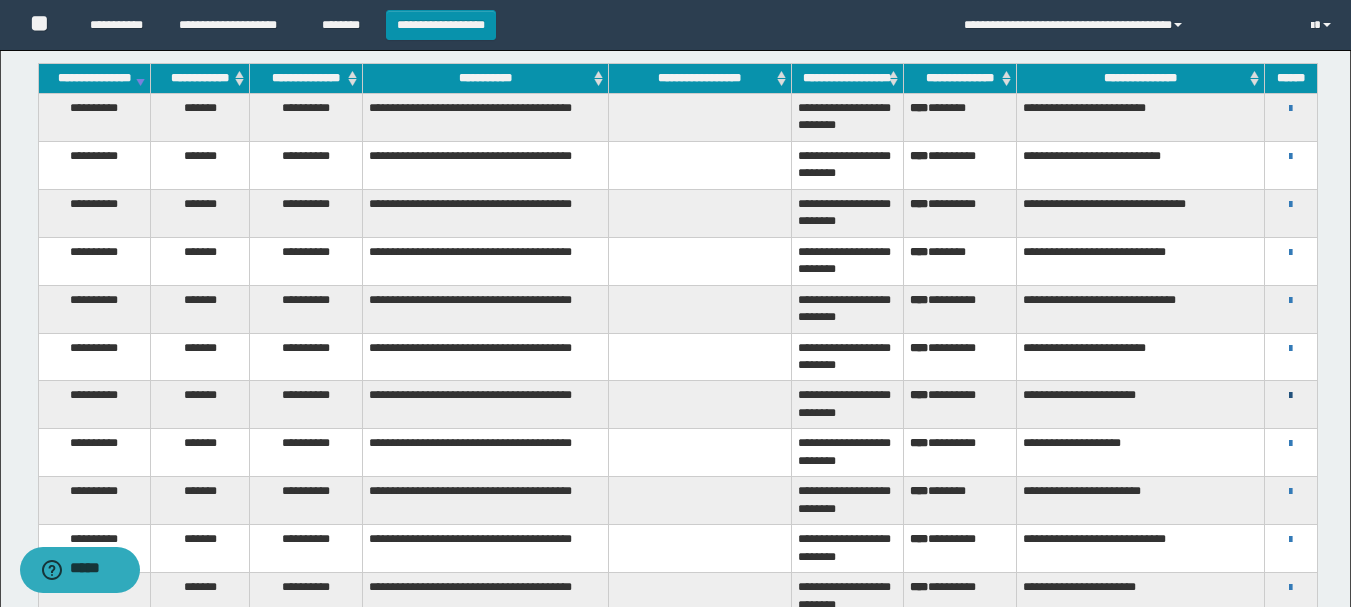 click at bounding box center (1290, 396) 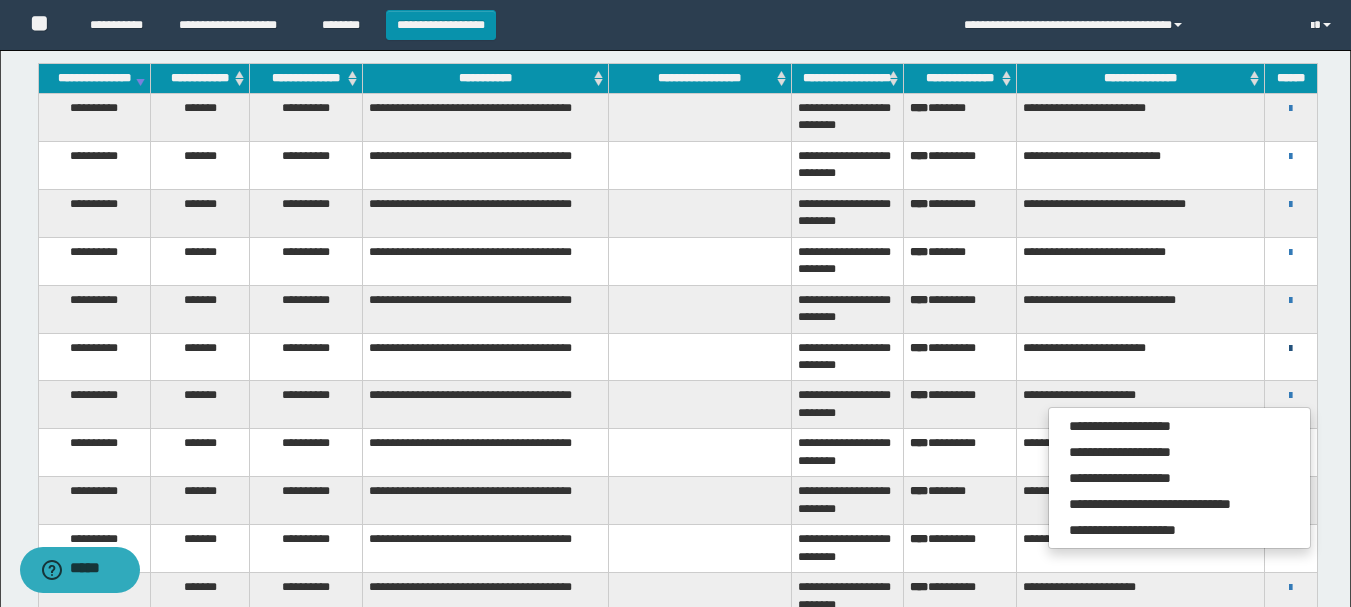 click at bounding box center [1290, 349] 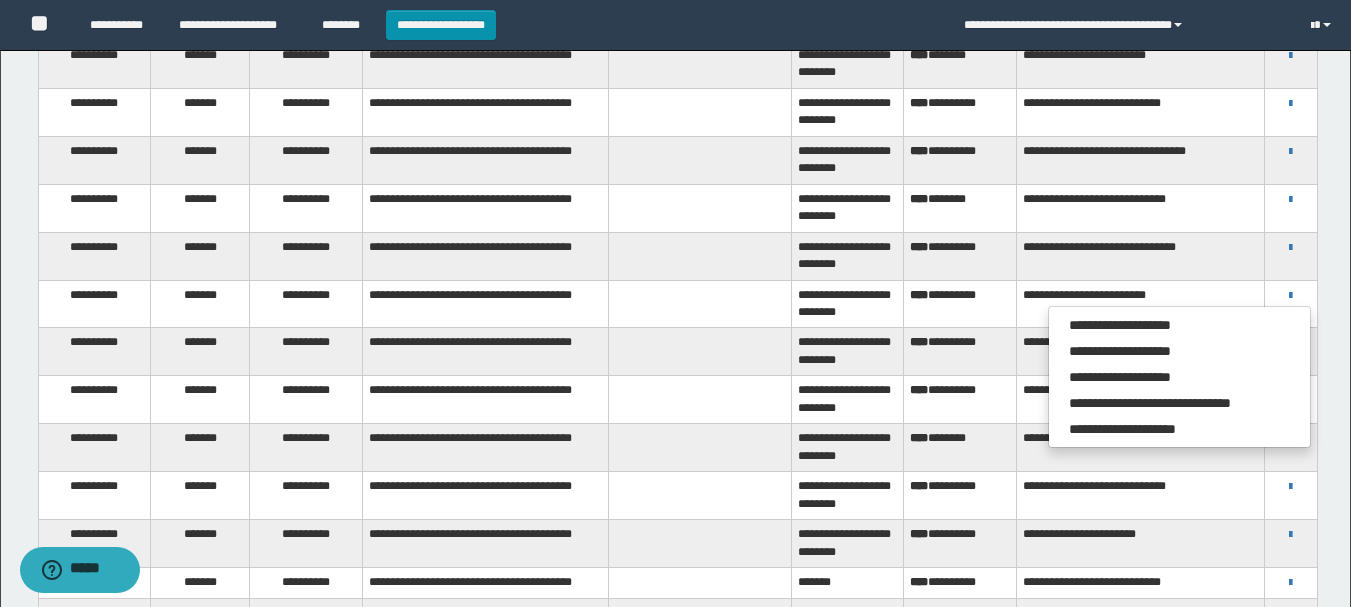 scroll, scrollTop: 250, scrollLeft: 0, axis: vertical 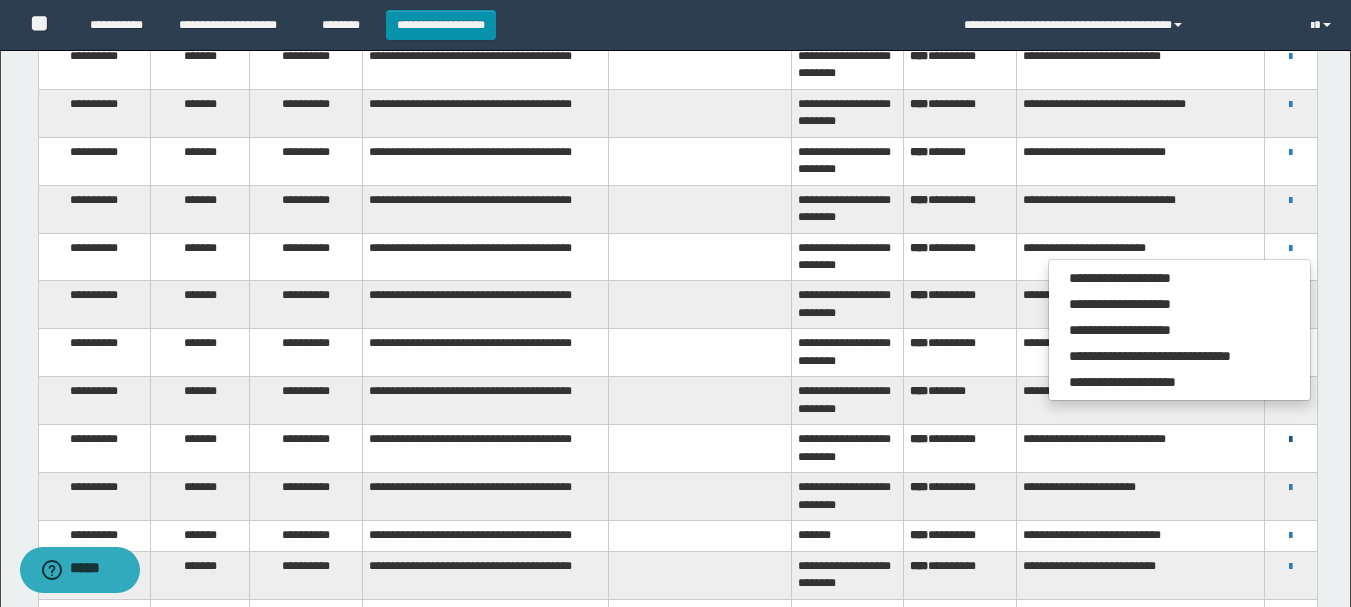 click at bounding box center [1290, 440] 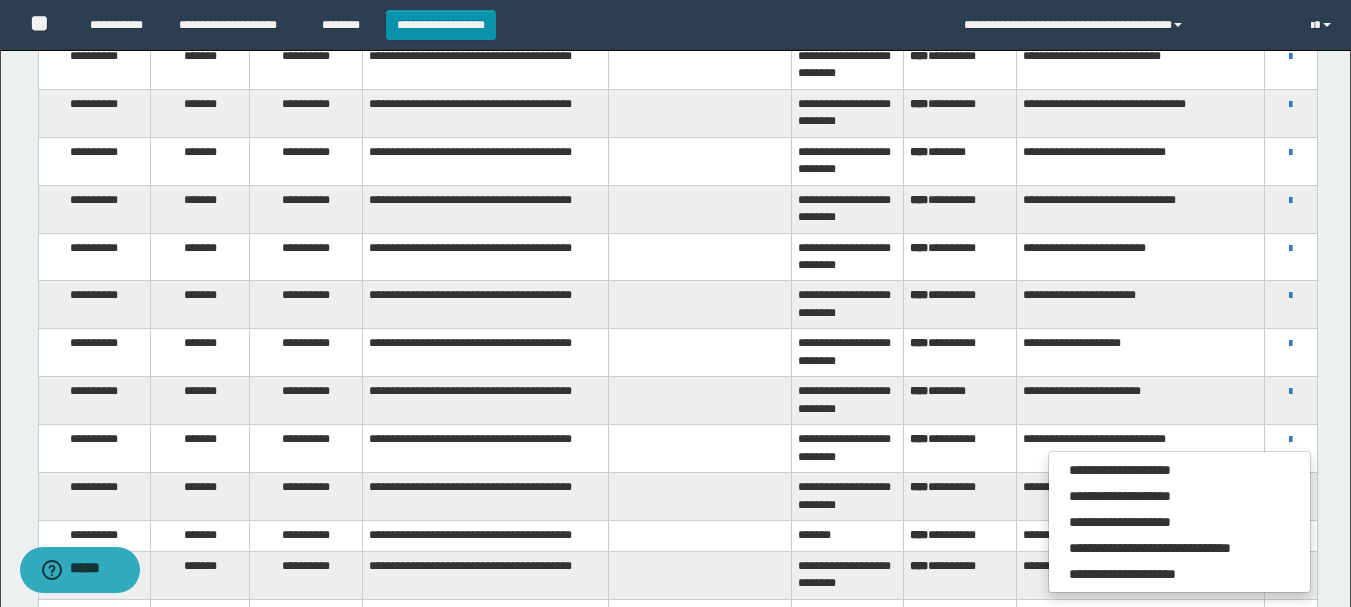 drag, startPoint x: 1133, startPoint y: 377, endPoint x: 1120, endPoint y: 388, distance: 17.029387 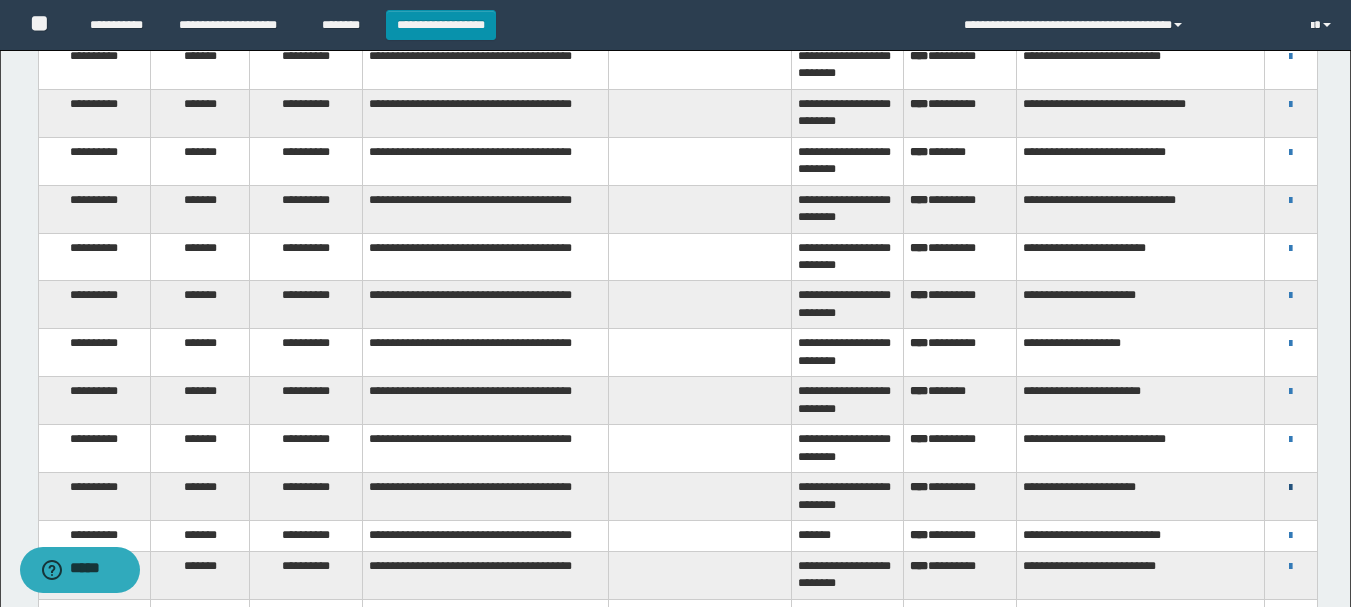 click at bounding box center (1290, 488) 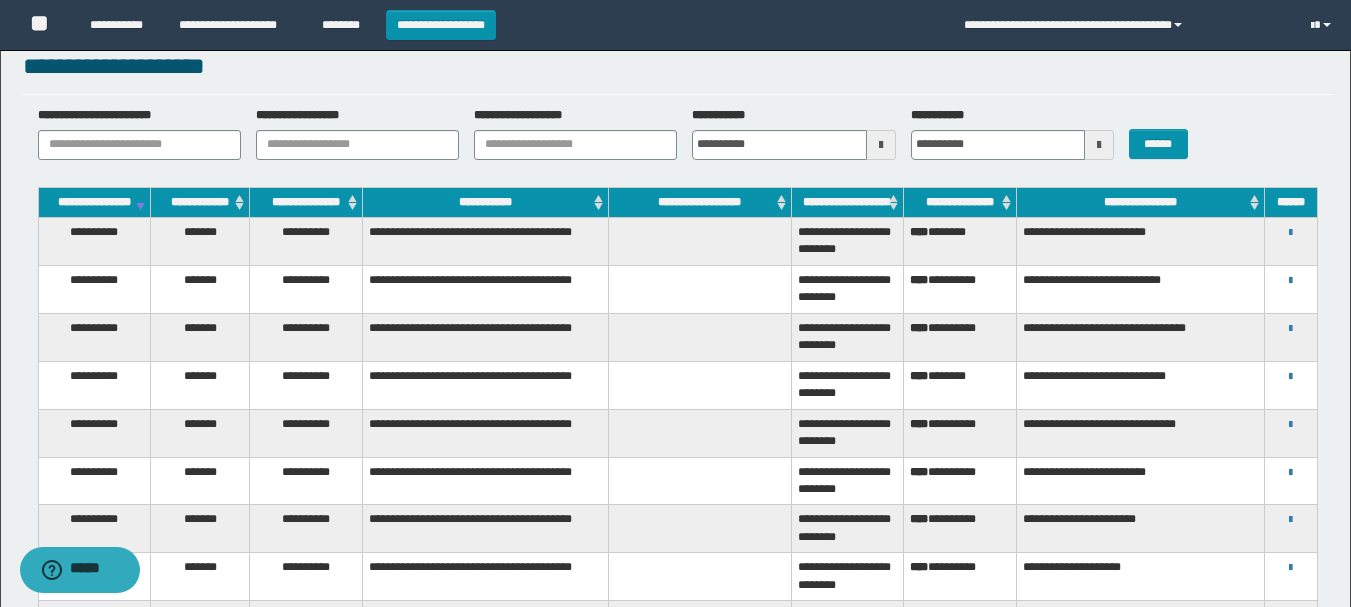 scroll, scrollTop: 0, scrollLeft: 0, axis: both 